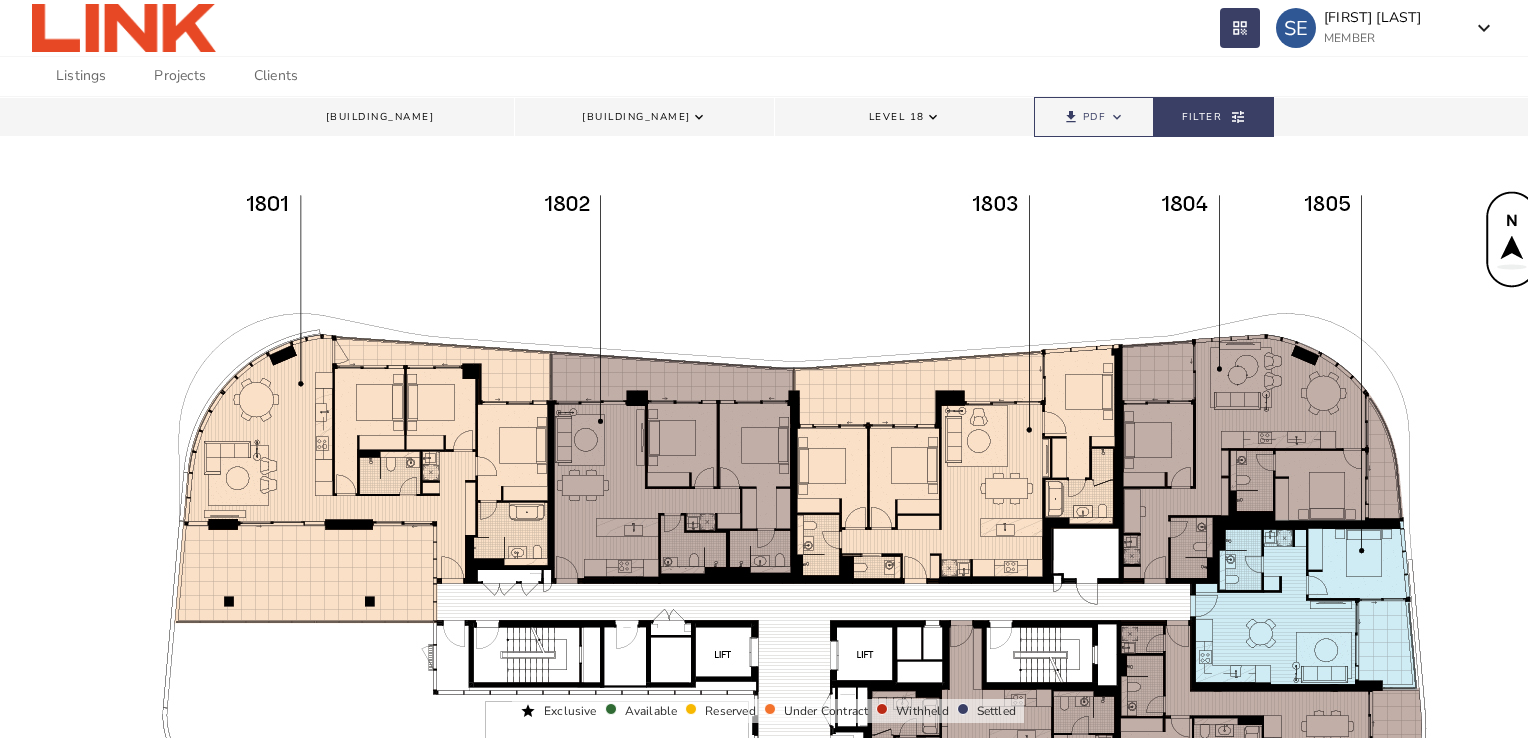 scroll, scrollTop: 0, scrollLeft: 0, axis: both 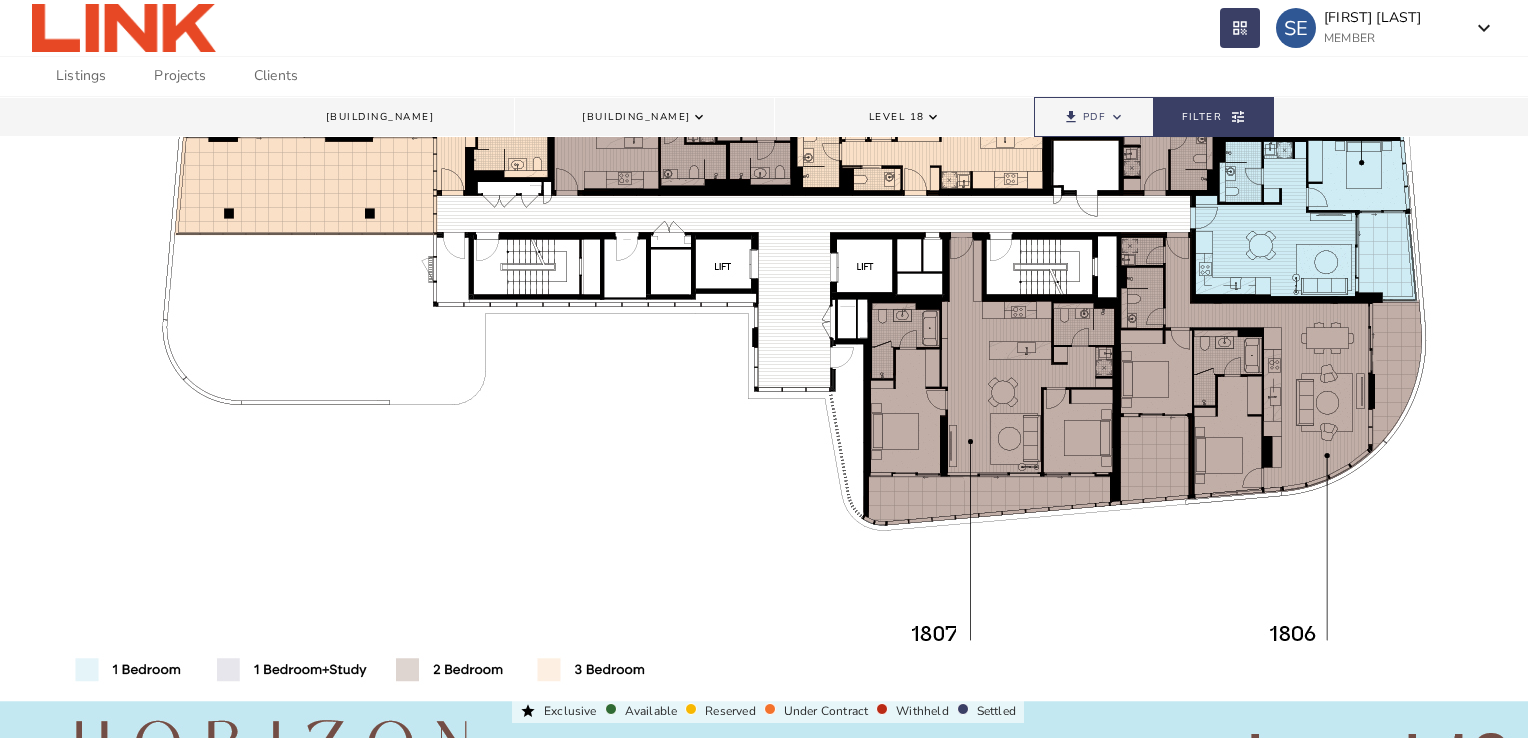 click on "Clients" at bounding box center (276, 76) 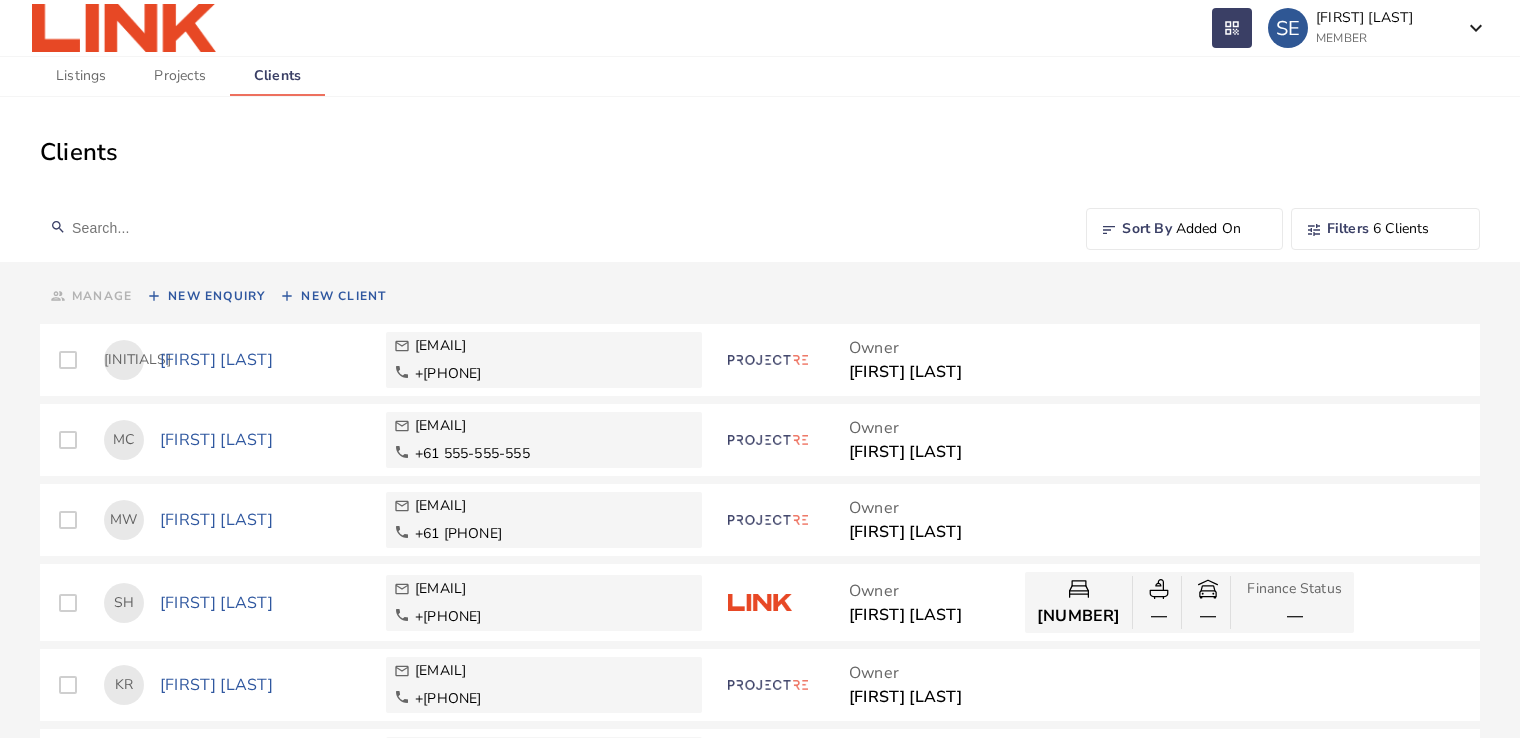 click on "add New Client" at bounding box center [90, 296] 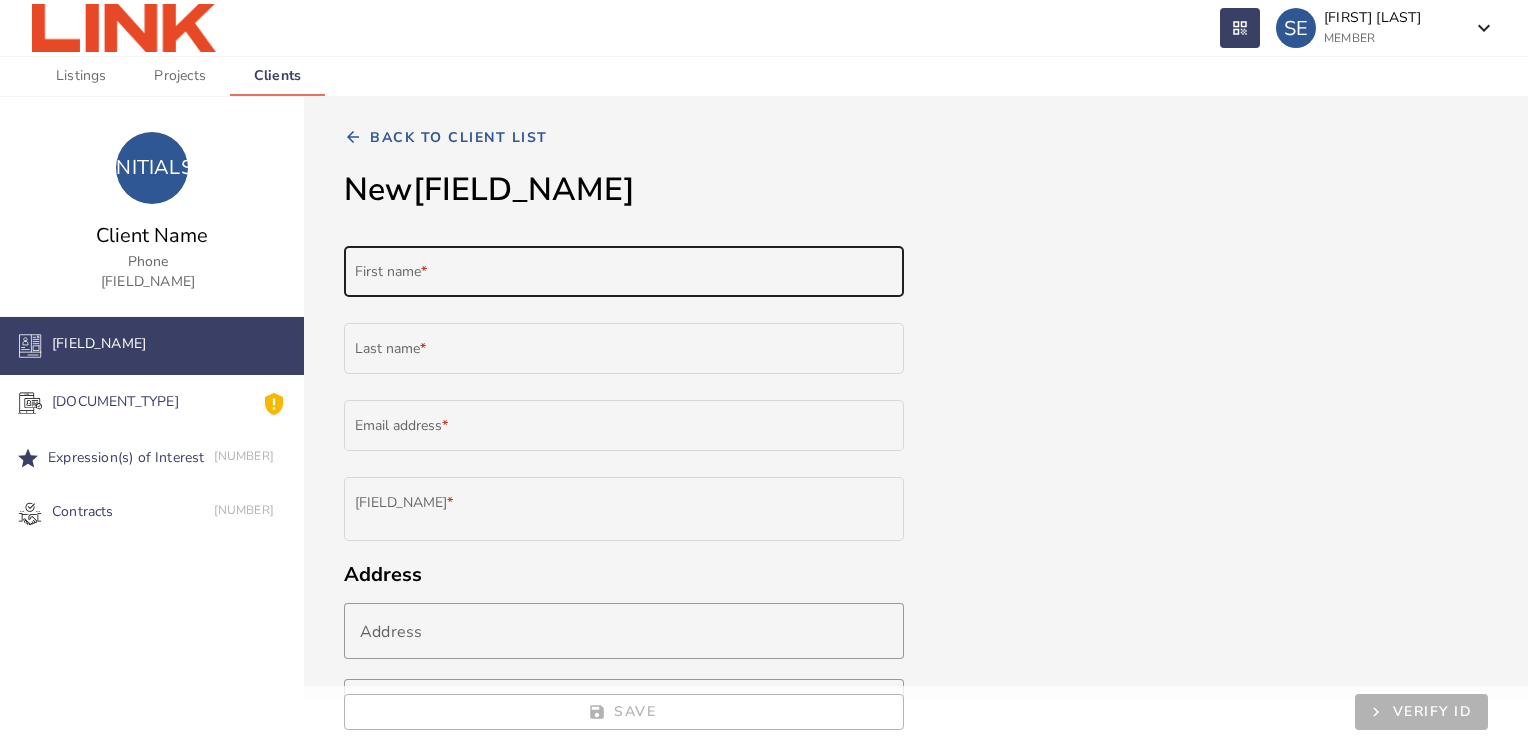 click on "[FIRST] name  *" at bounding box center [624, 275] 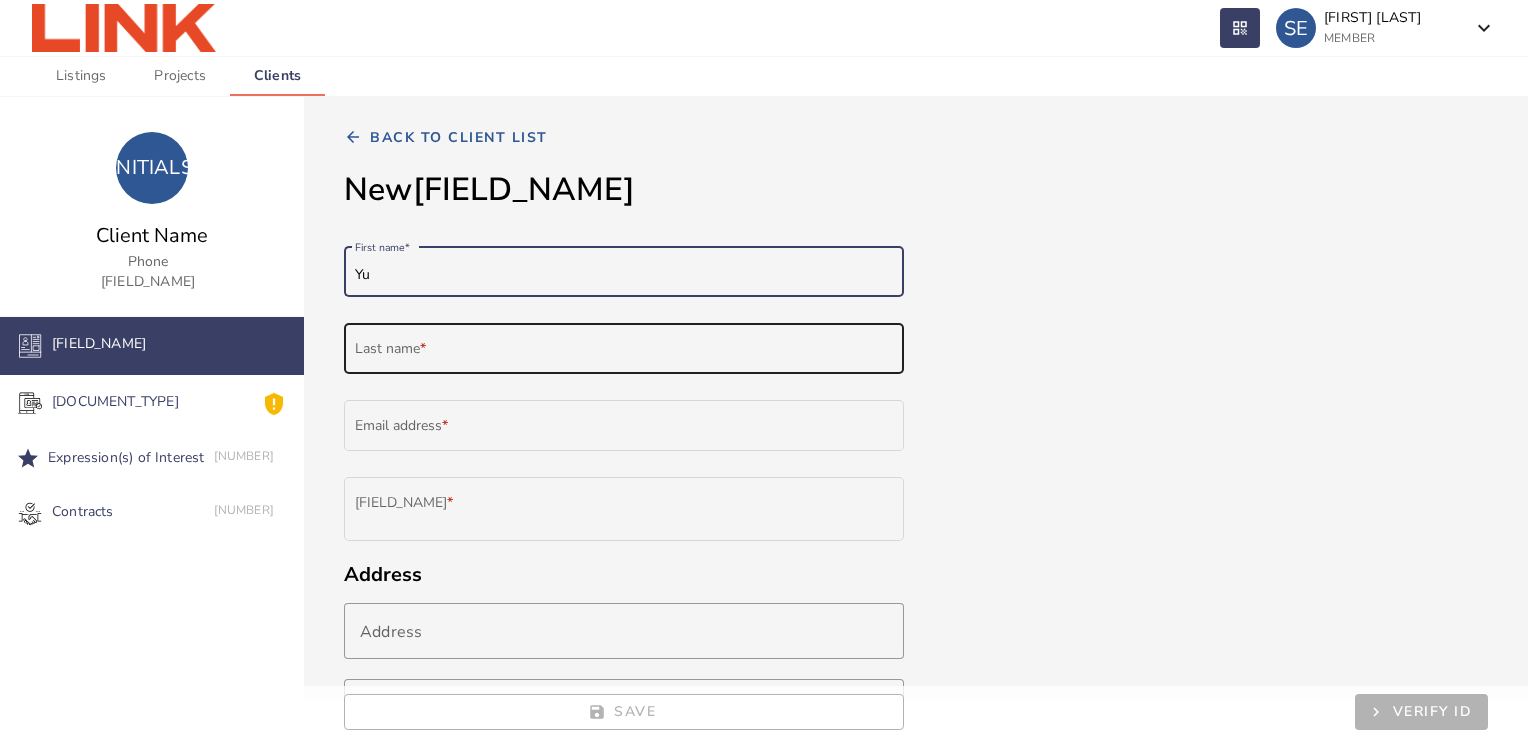 type on "Yu" 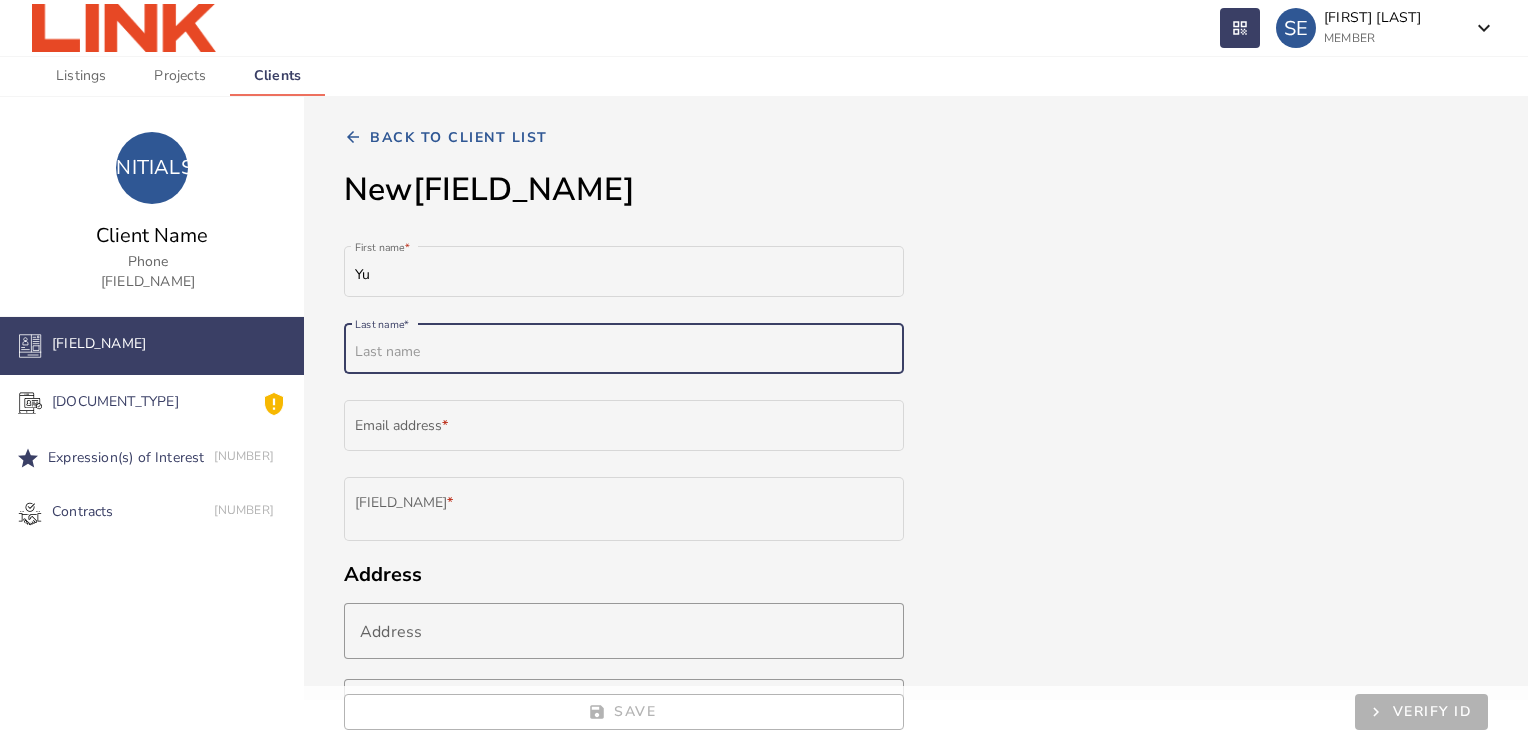 click on "Last name  *" at bounding box center [624, 352] 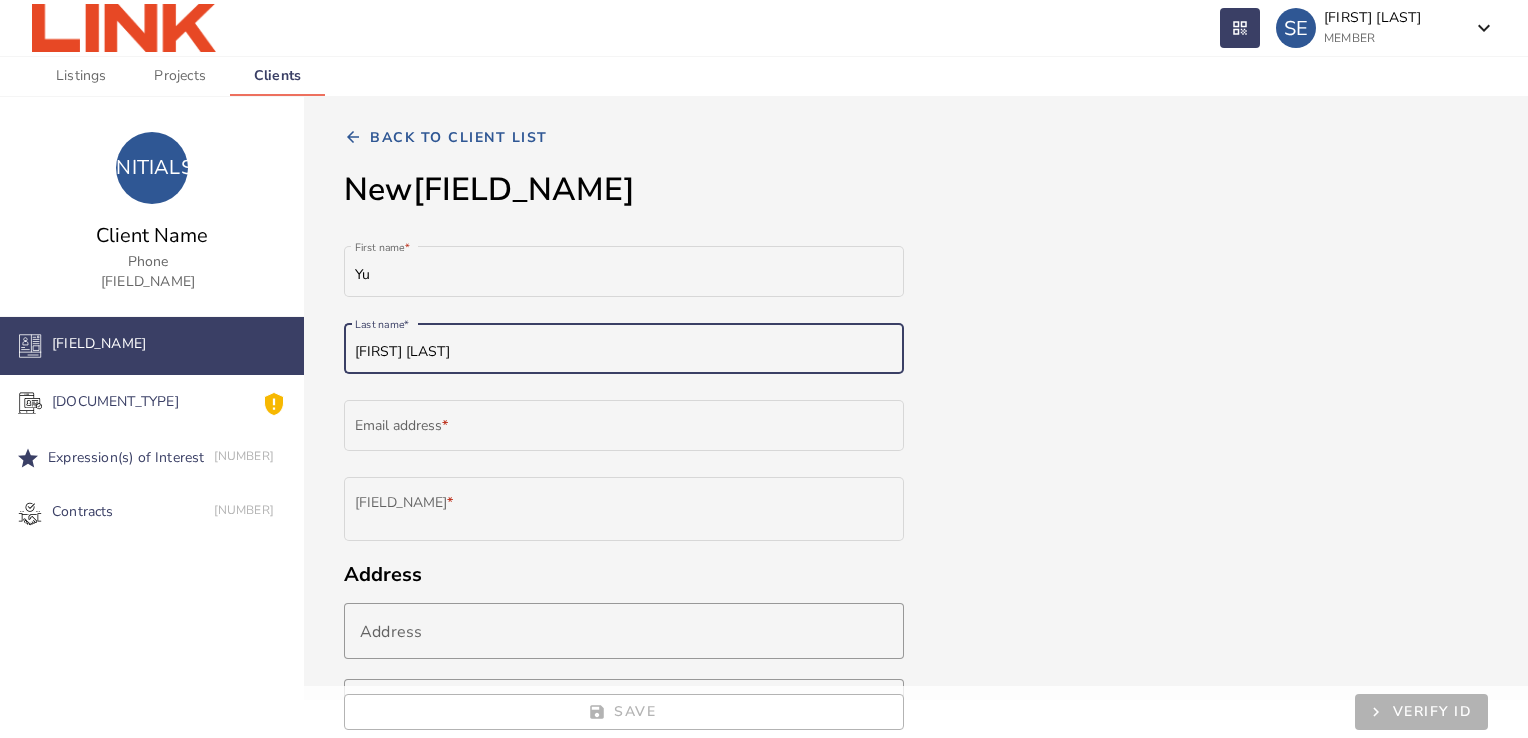 type on "[FIRST] [LAST]" 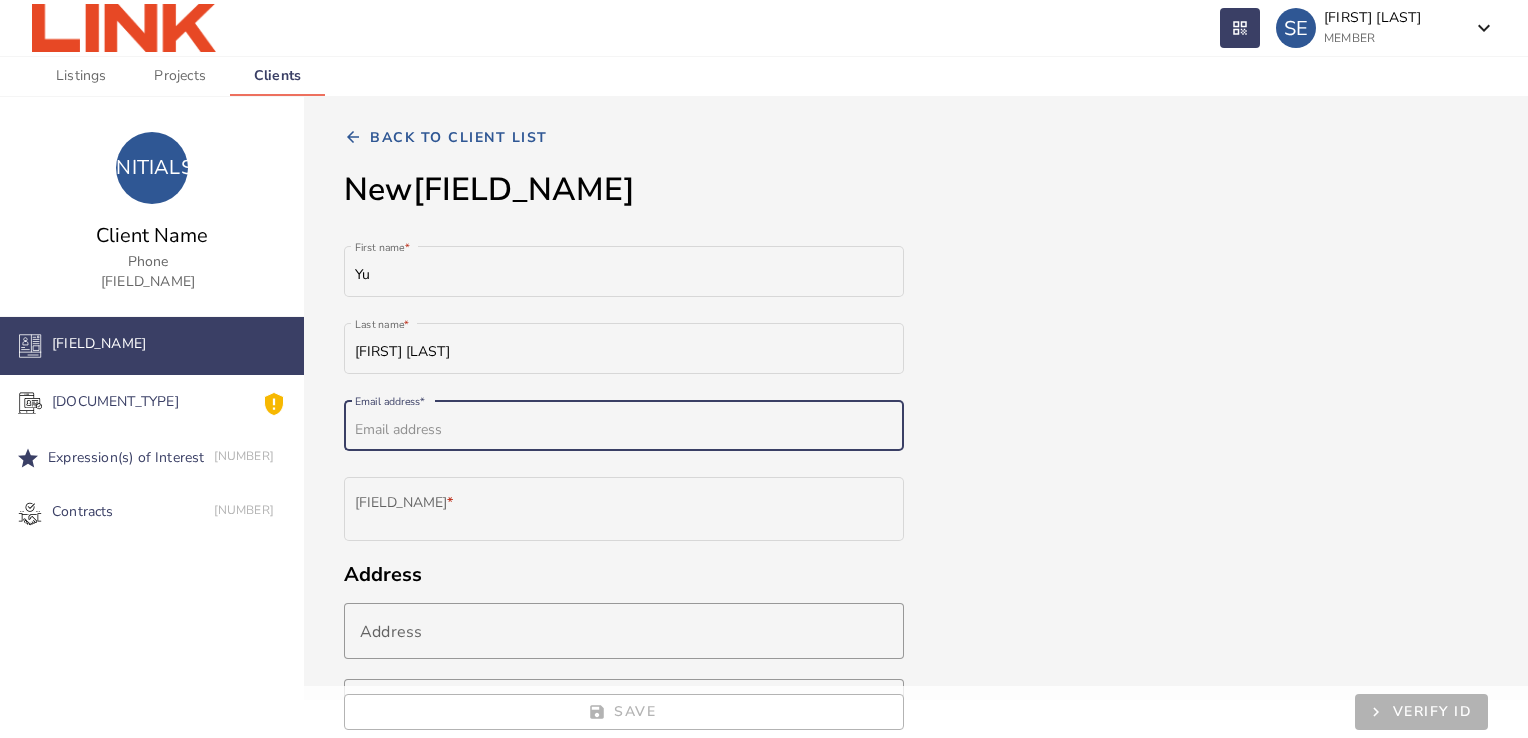 click on "Email address *" at bounding box center (624, 430) 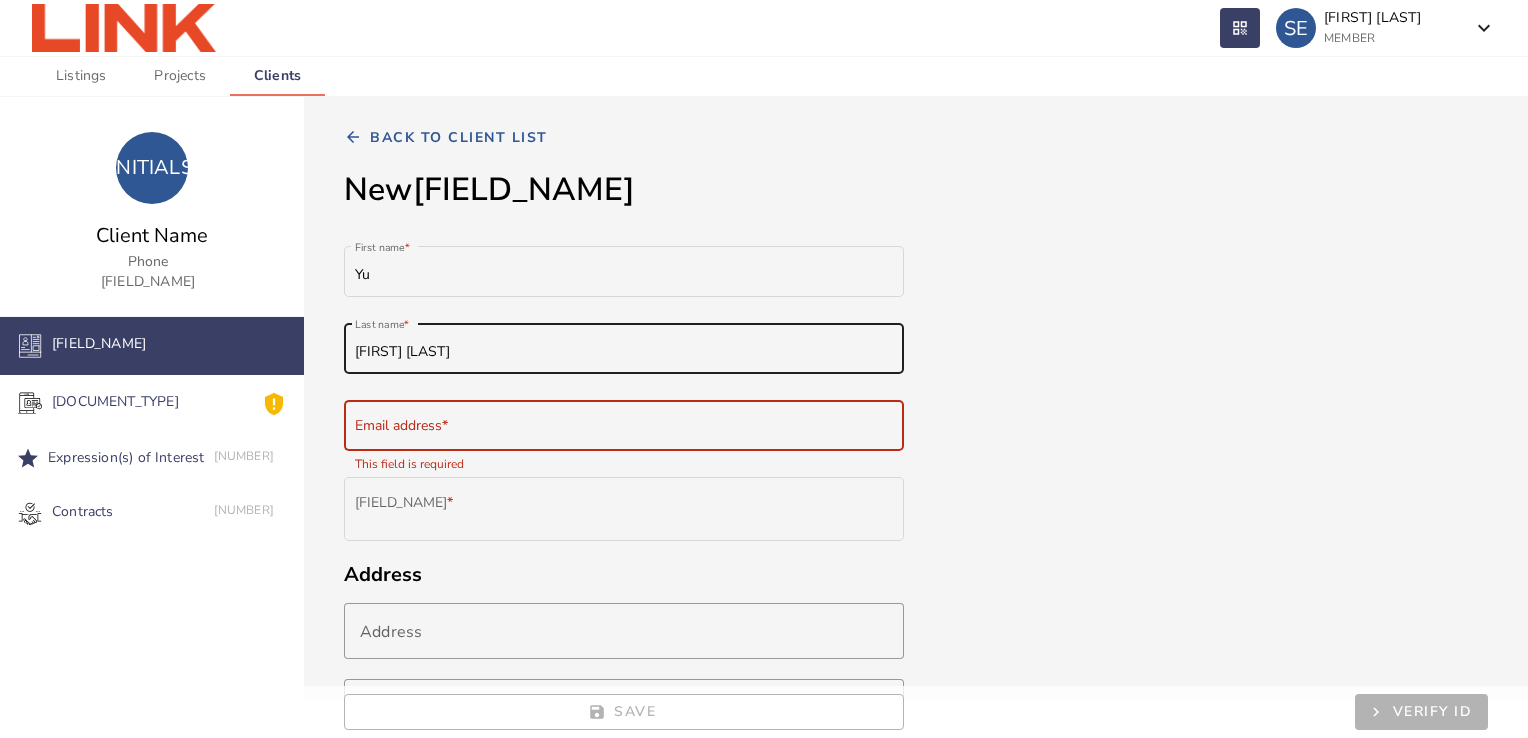 drag, startPoint x: 454, startPoint y: 342, endPoint x: 348, endPoint y: 340, distance: 106.01887 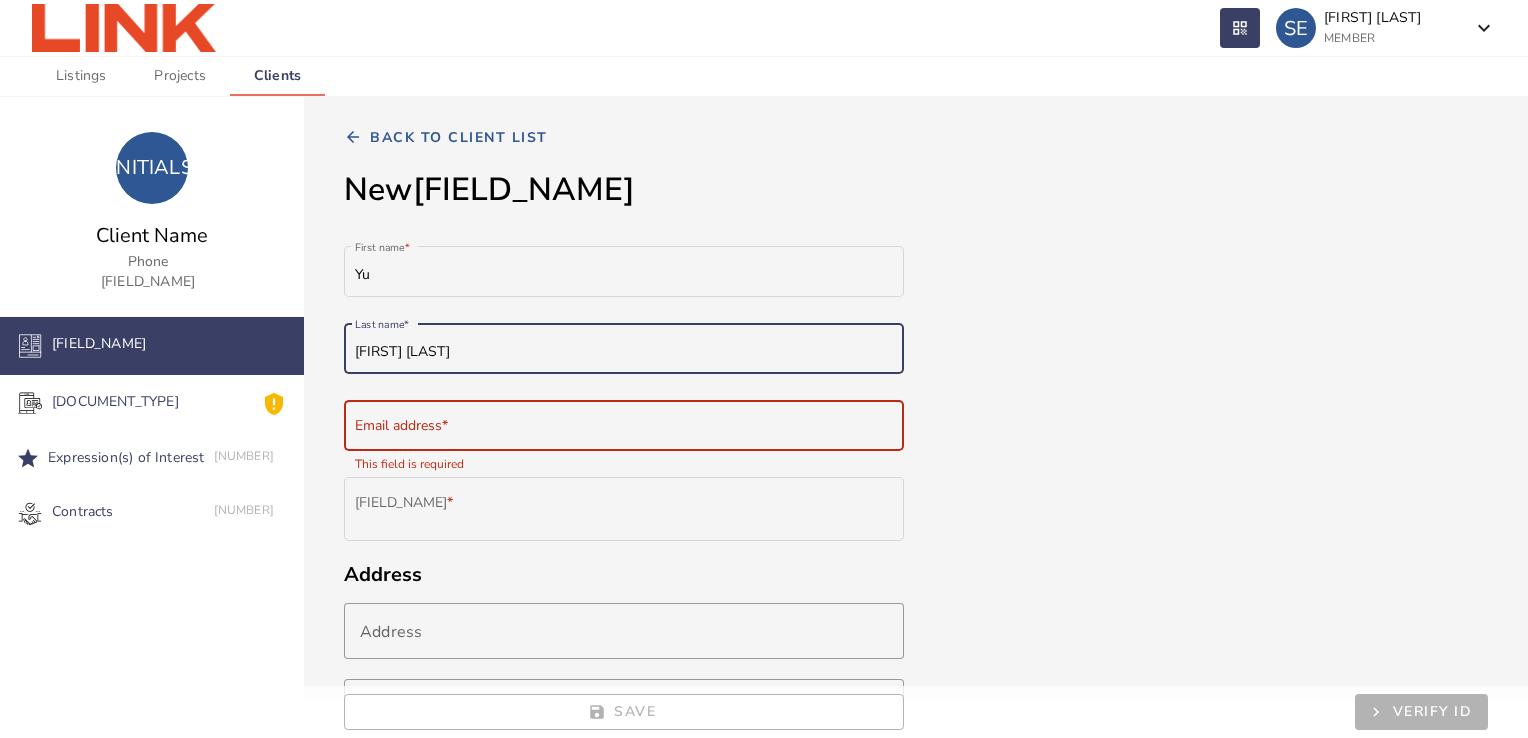 drag, startPoint x: 444, startPoint y: 354, endPoint x: 324, endPoint y: 354, distance: 120 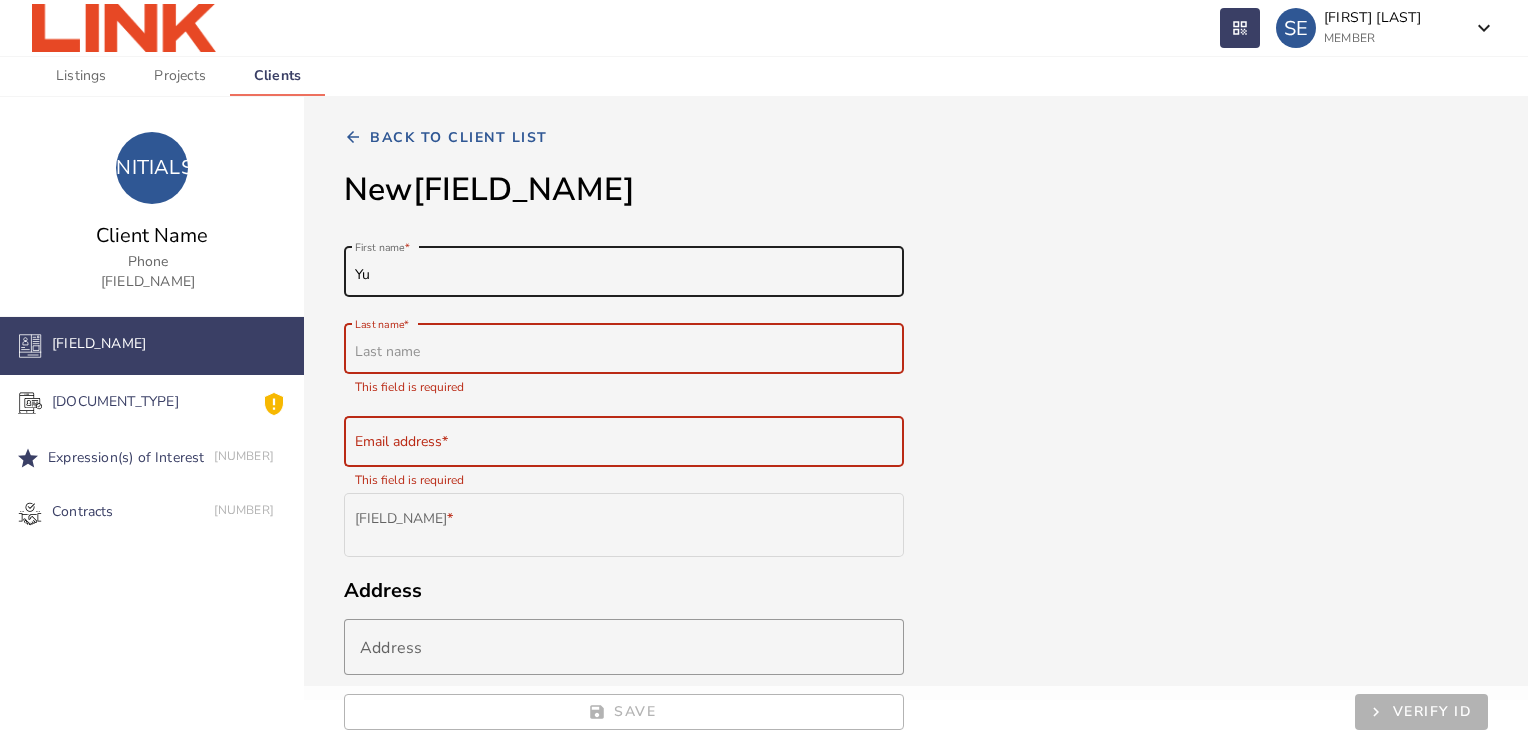 type 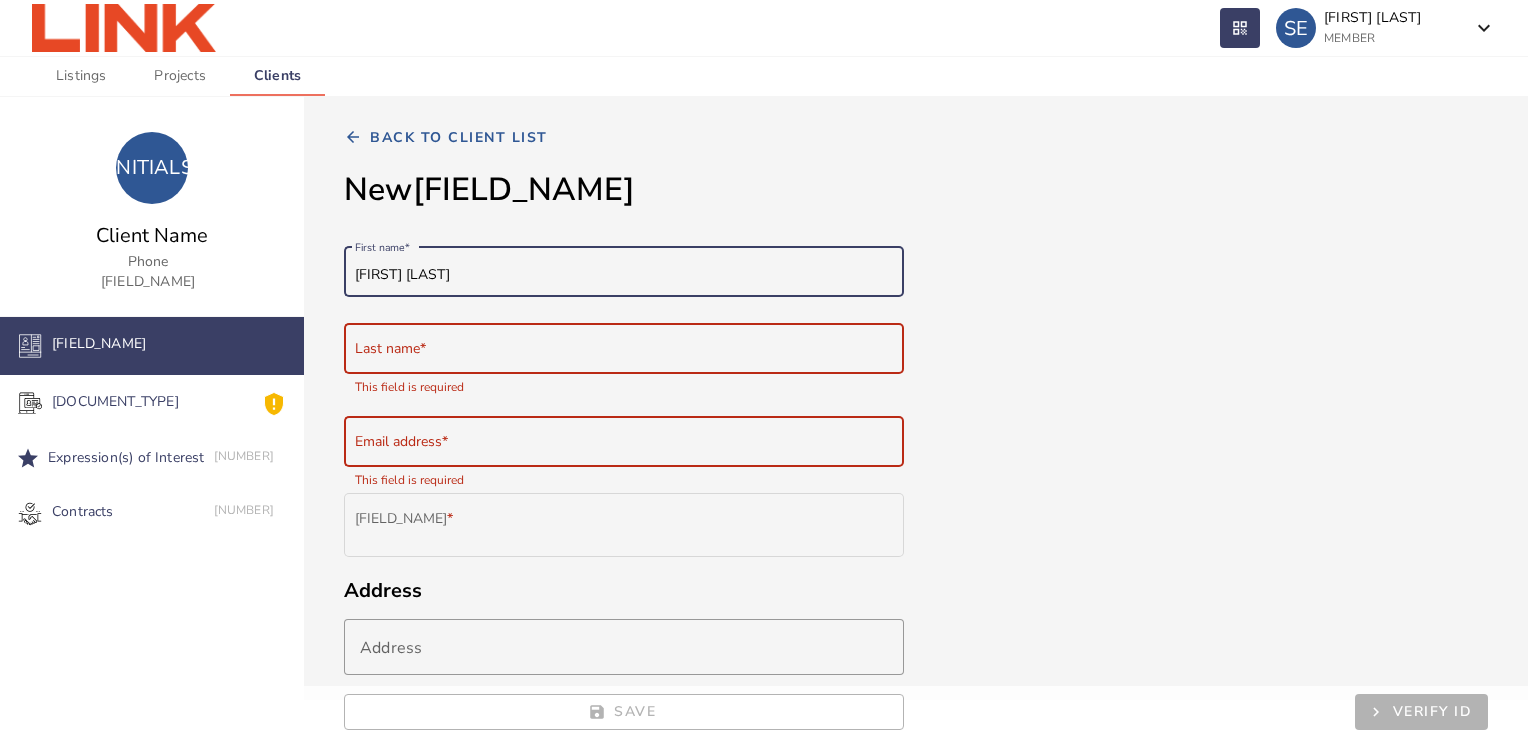 type on "[FIRST] [LAST]" 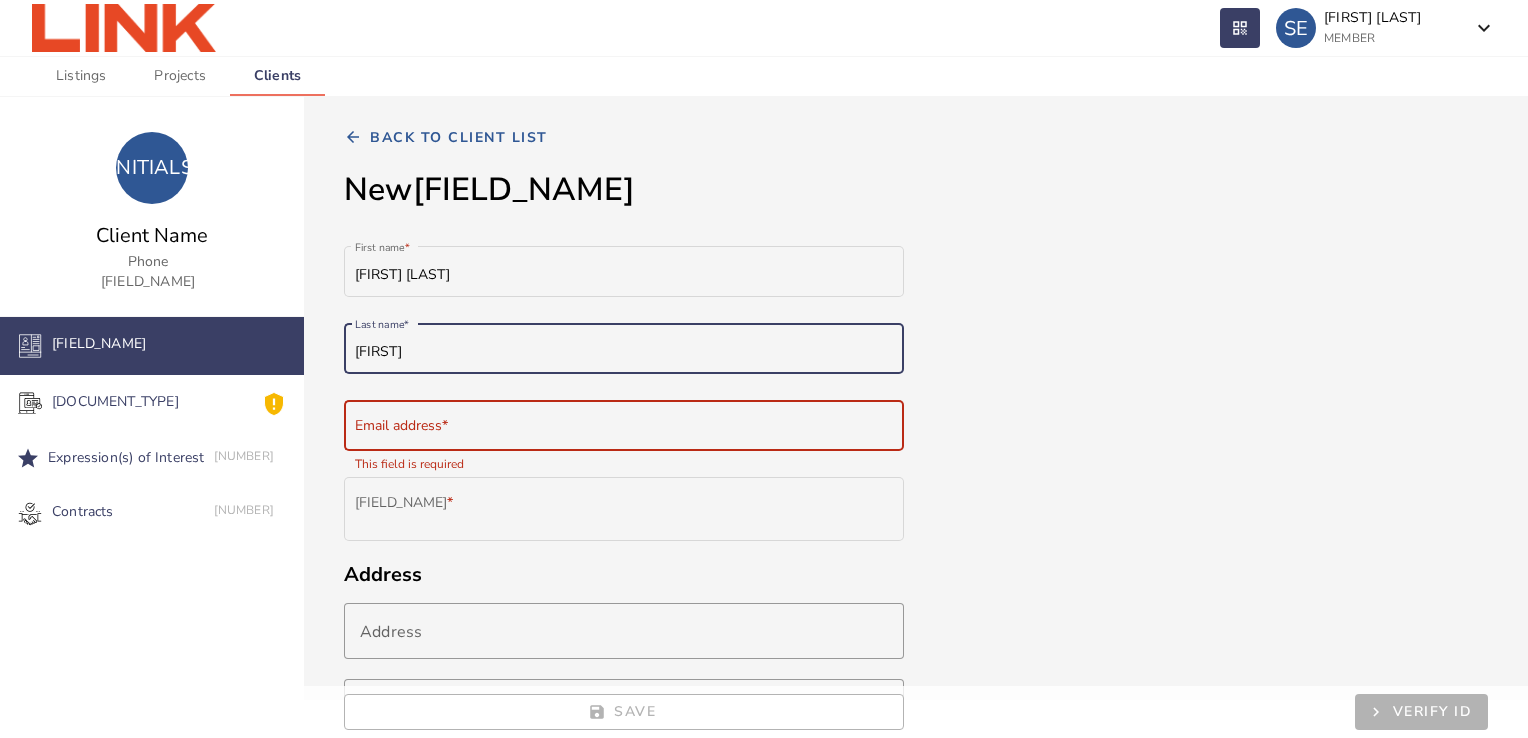 type on "[FIRST]" 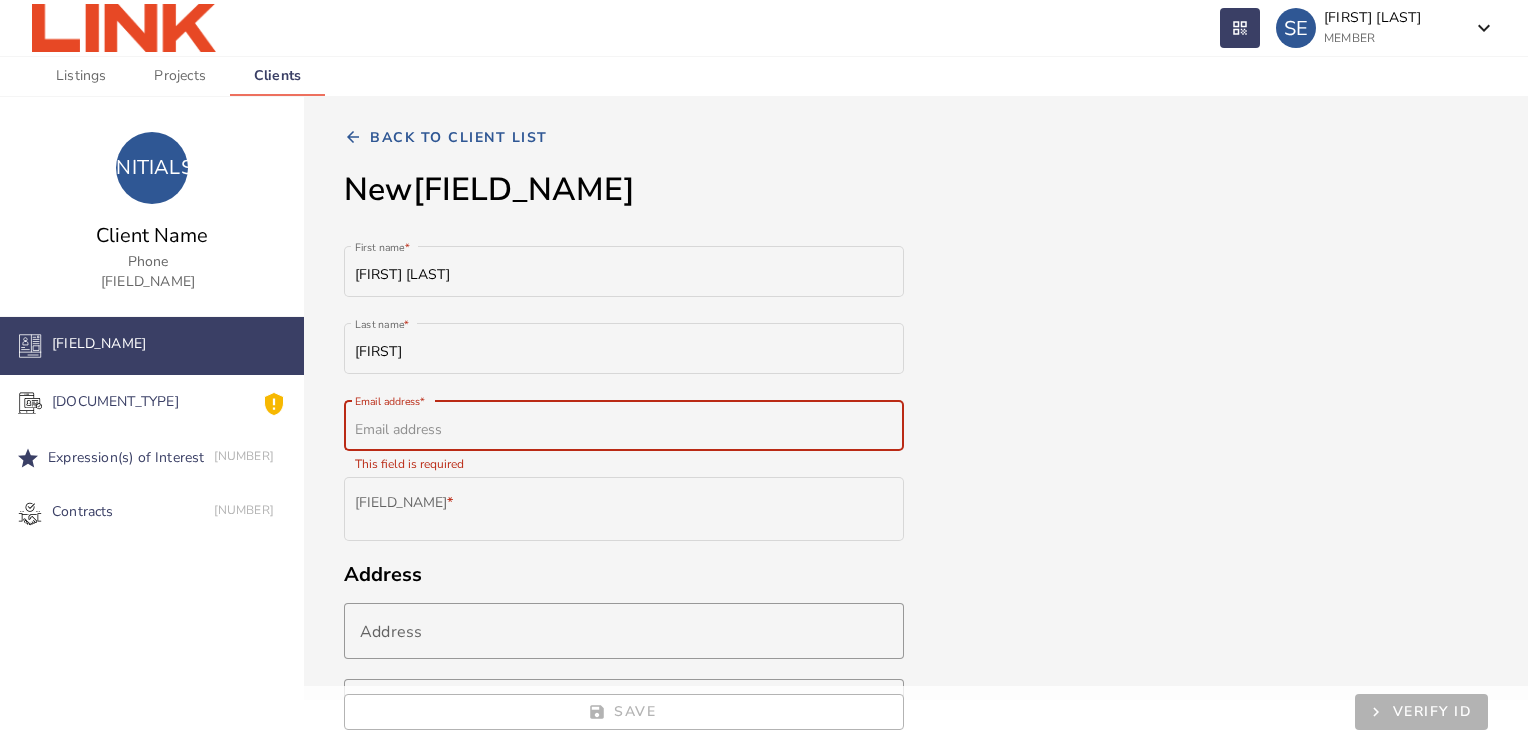 paste on "[EMAIL]" 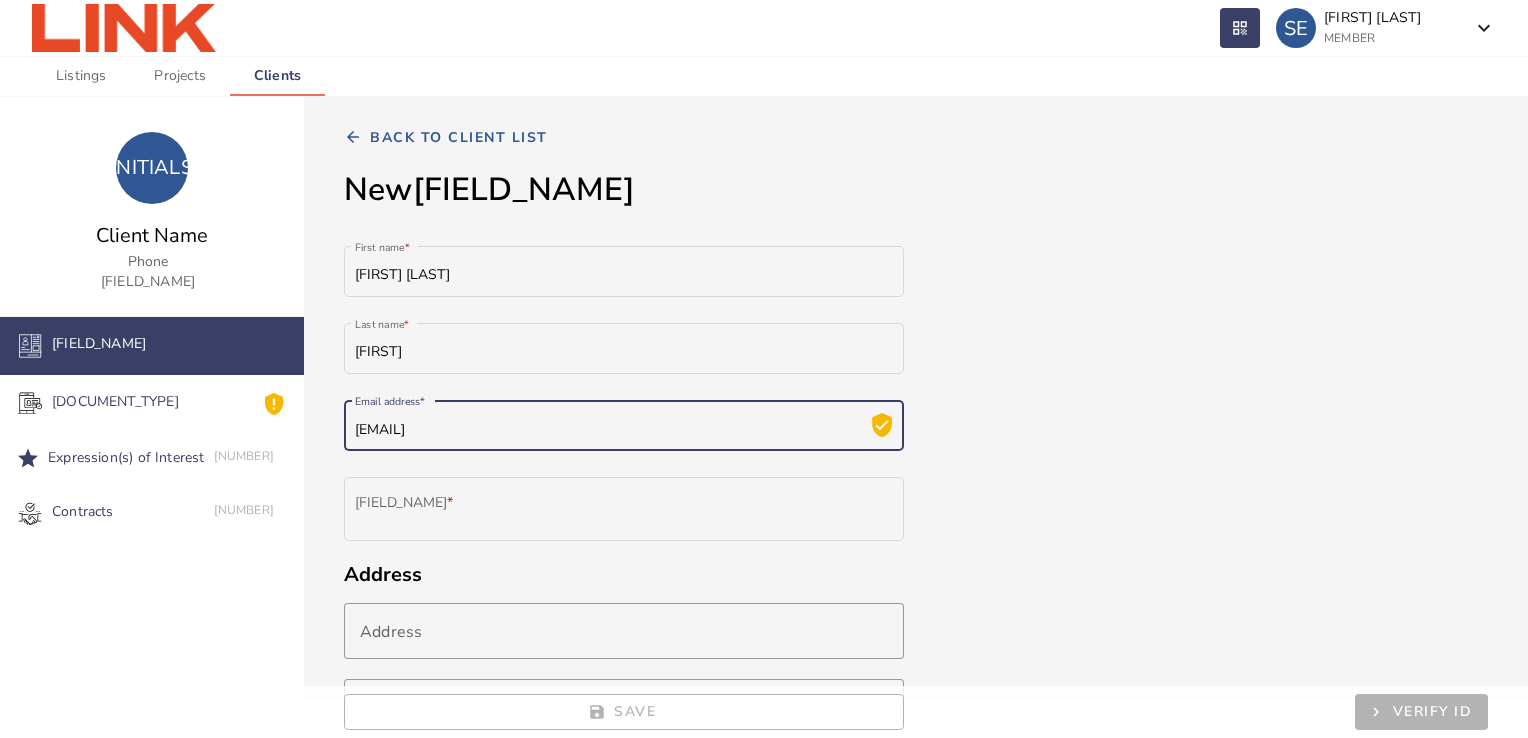 type on "[EMAIL]" 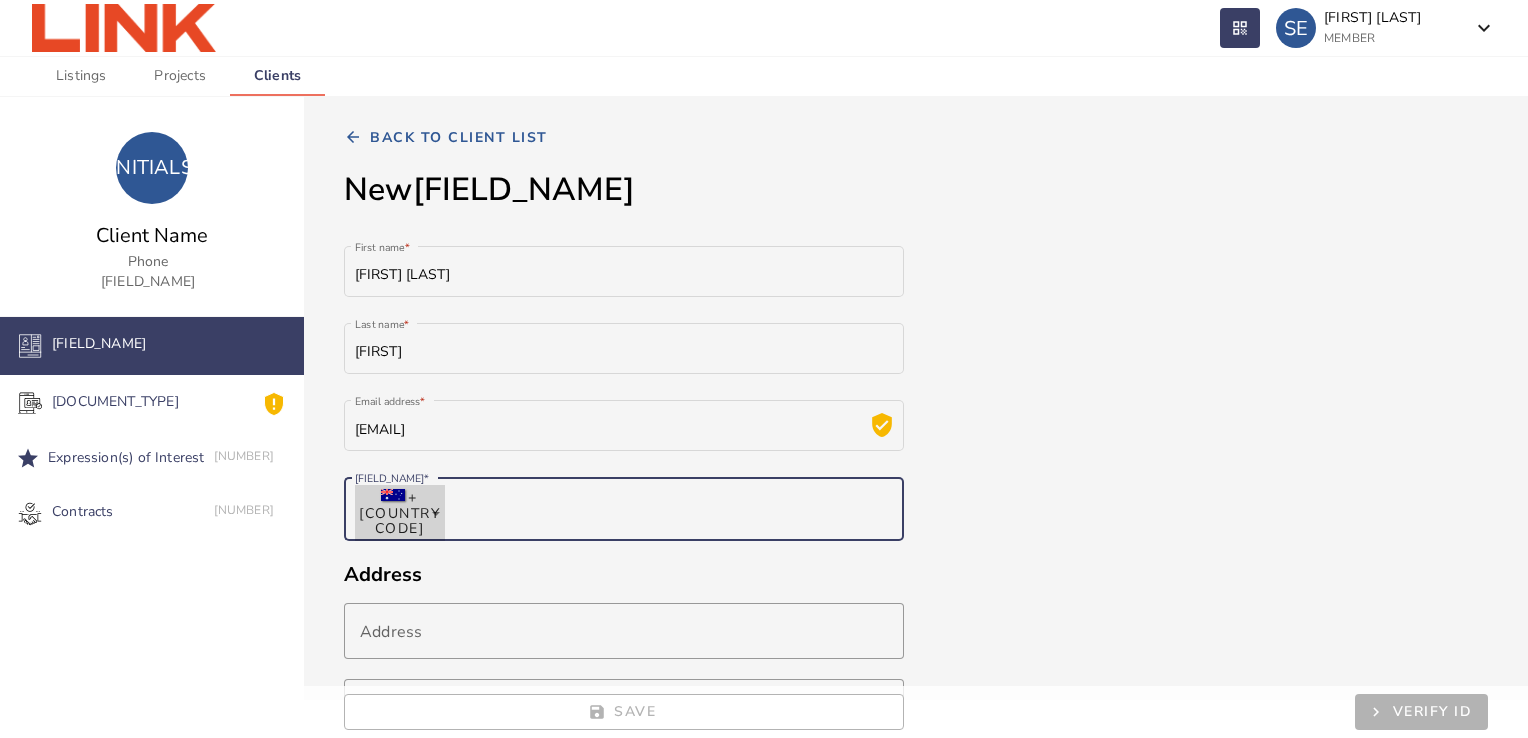 click at bounding box center (400, 513) 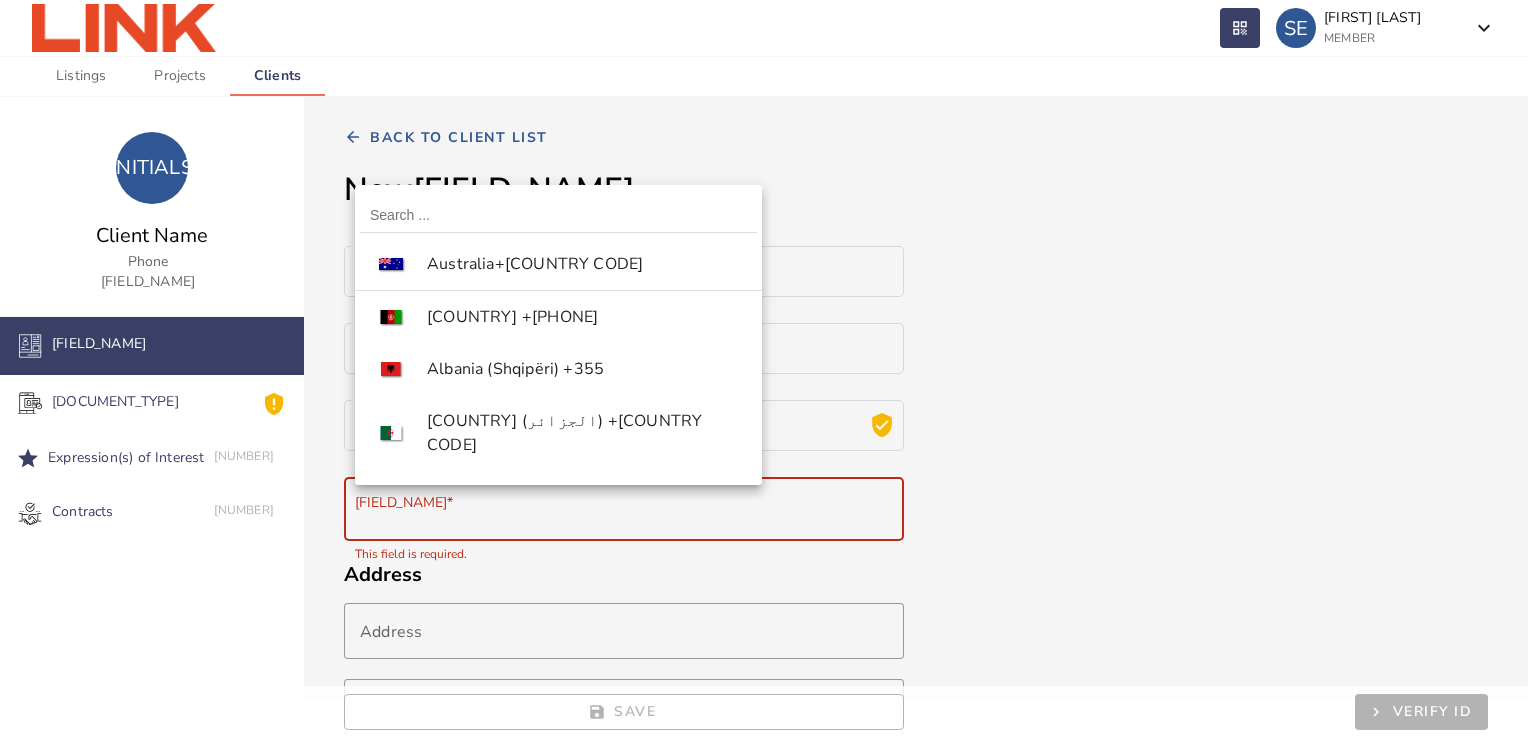 click at bounding box center [764, 369] 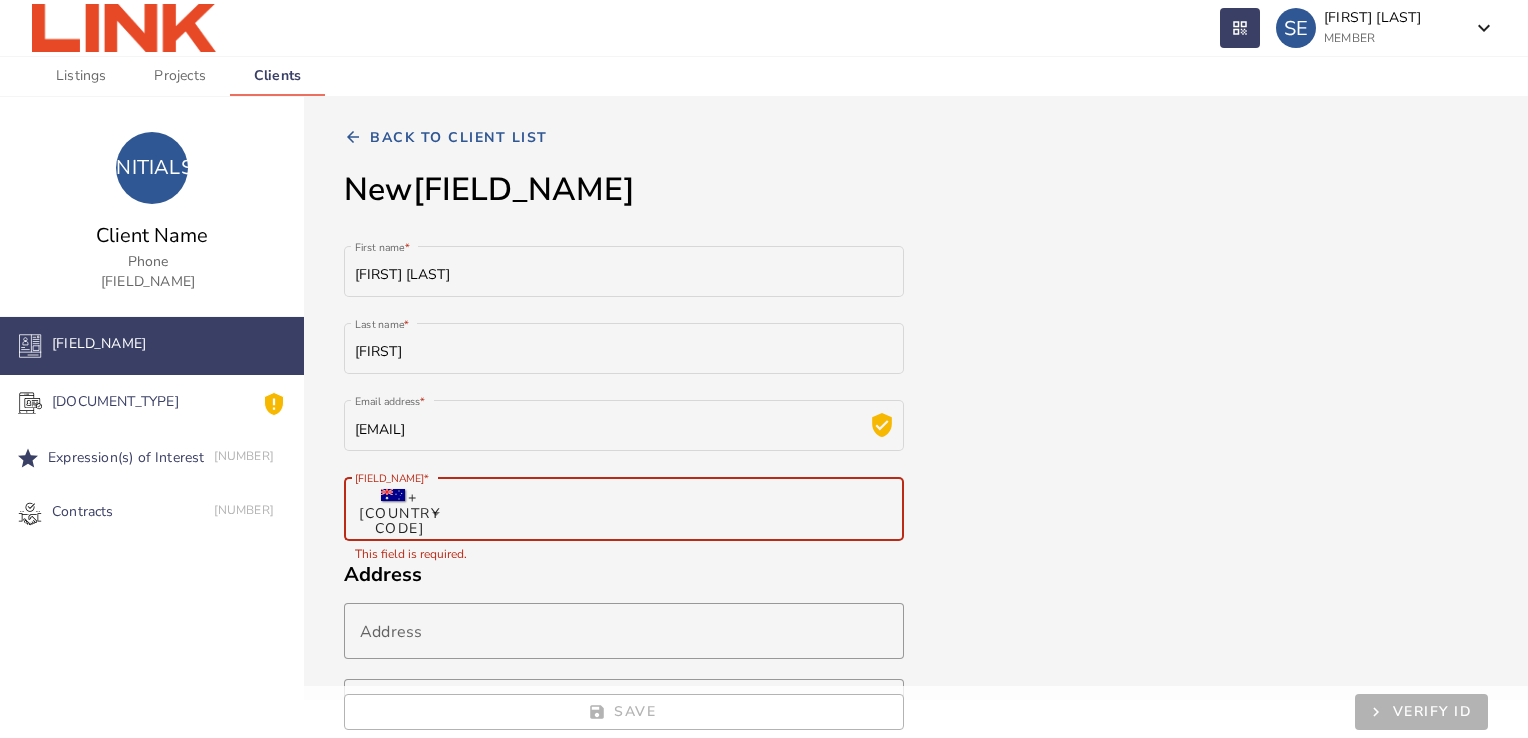 click at bounding box center (624, 513) 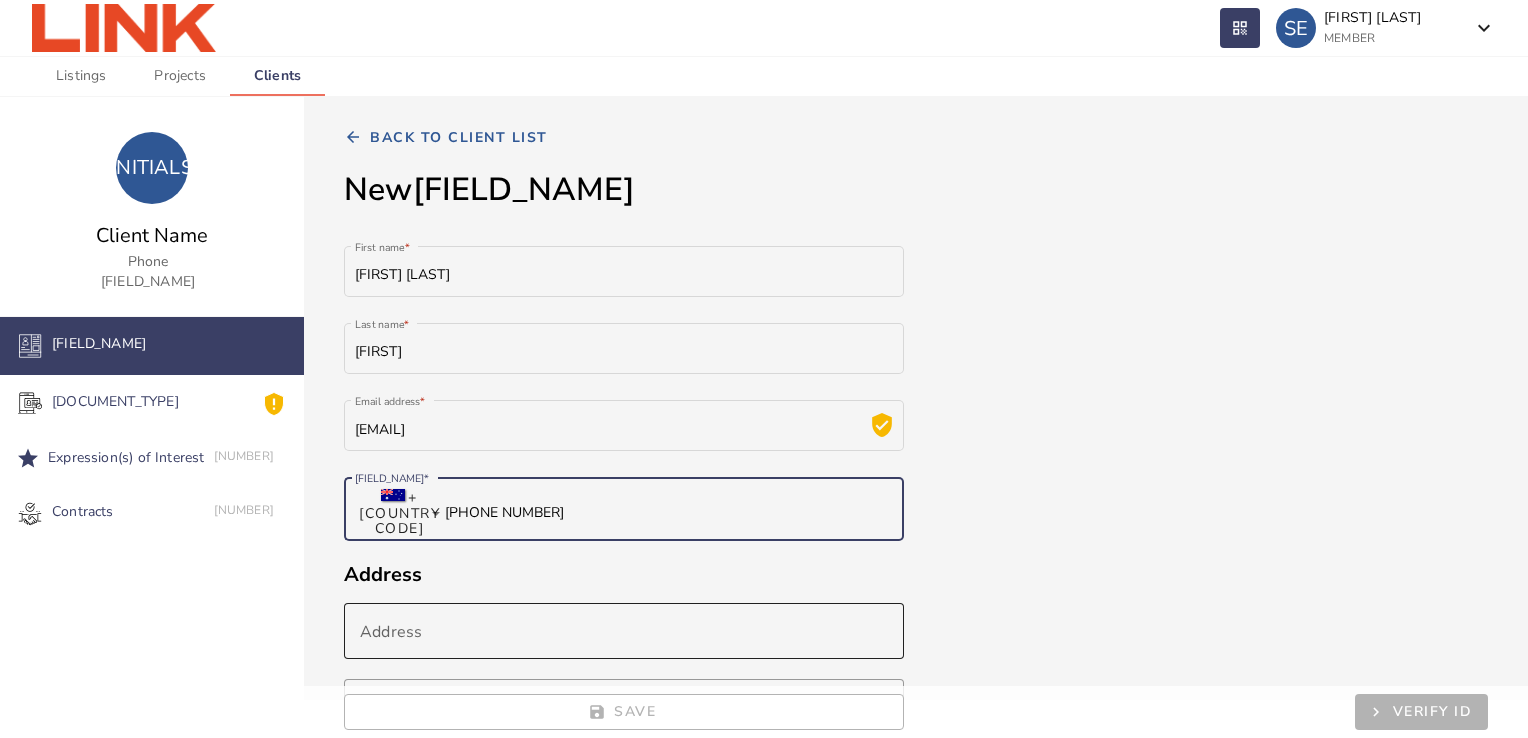 type on "[PHONE NUMBER]" 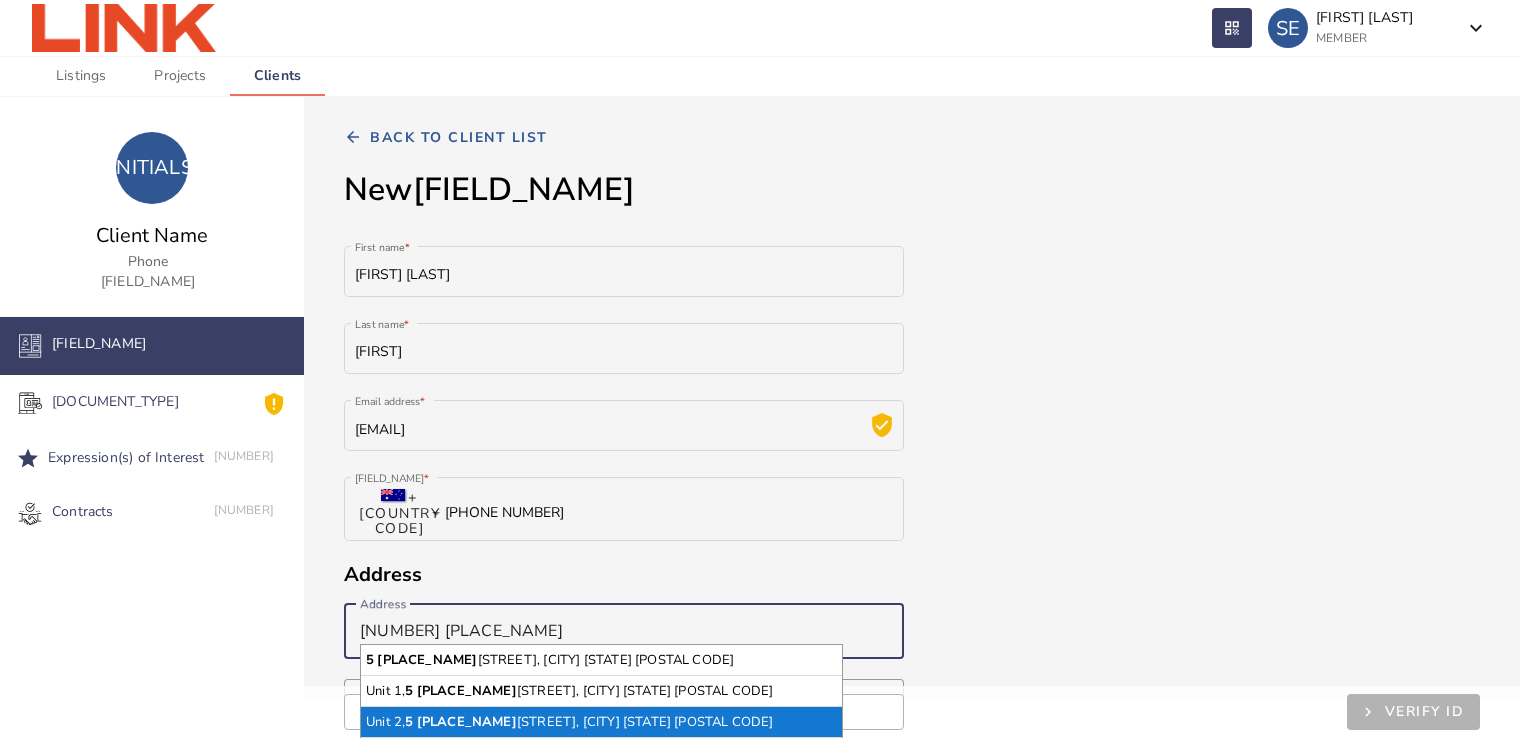 type on "[NUMBER] [PLACE_NAME]" 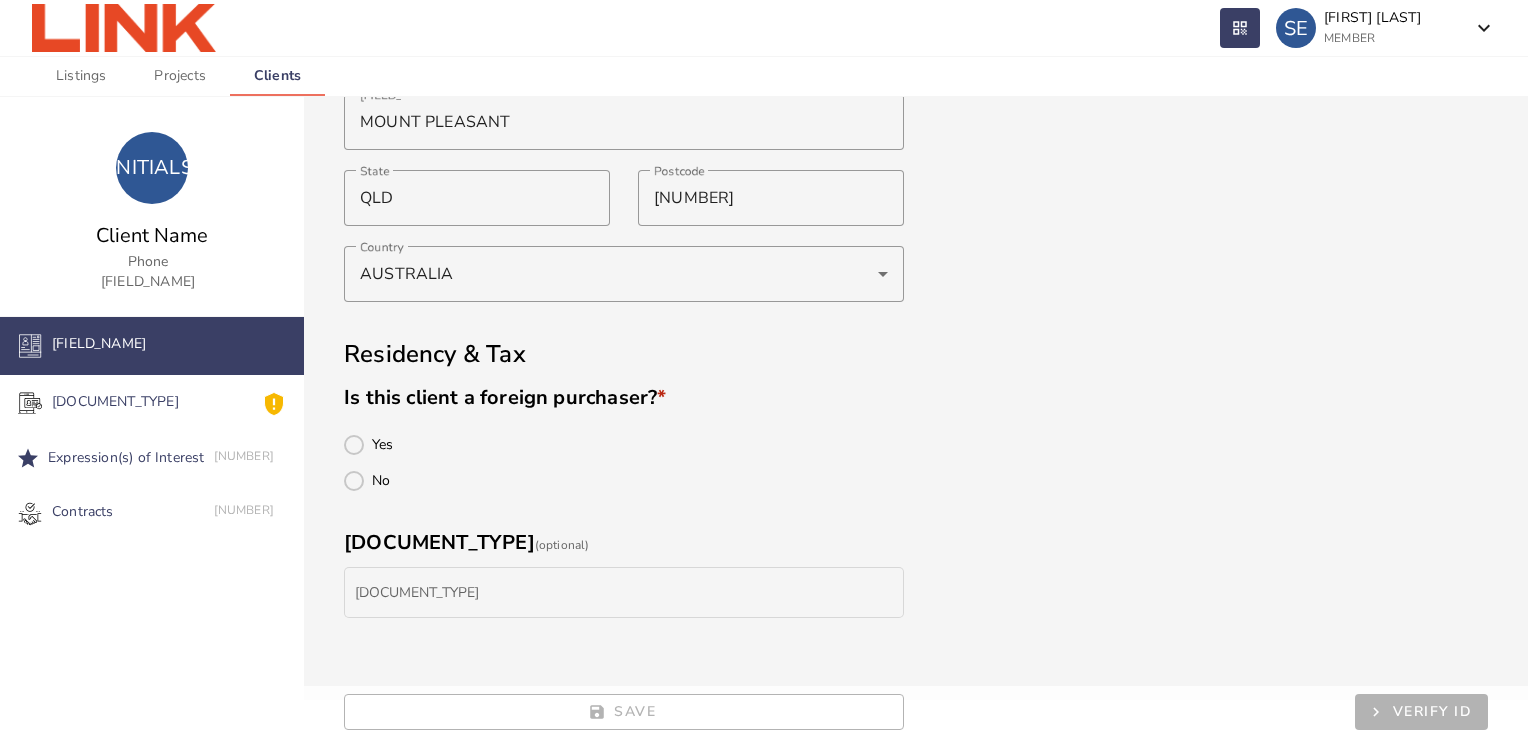 scroll, scrollTop: 590, scrollLeft: 0, axis: vertical 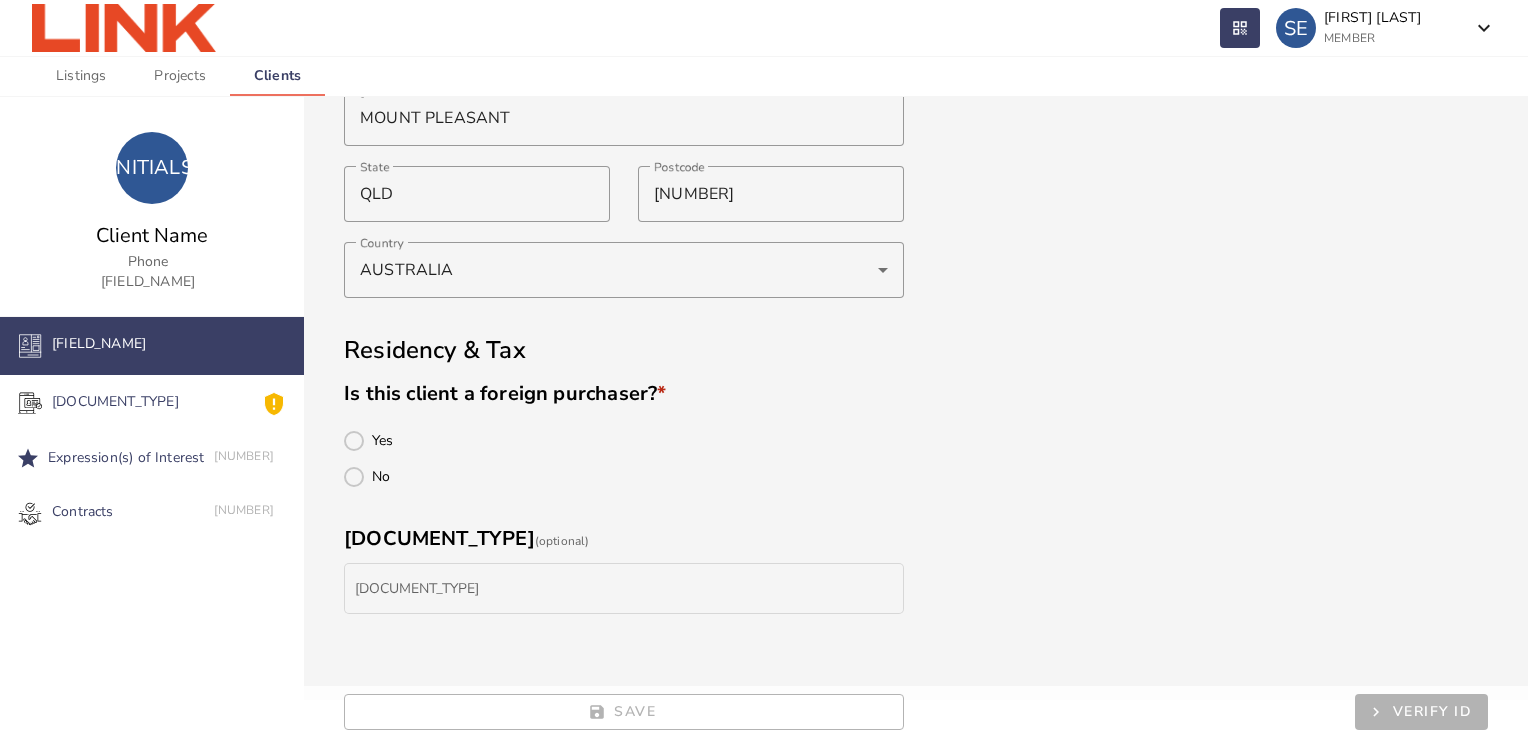 click at bounding box center (354, 477) 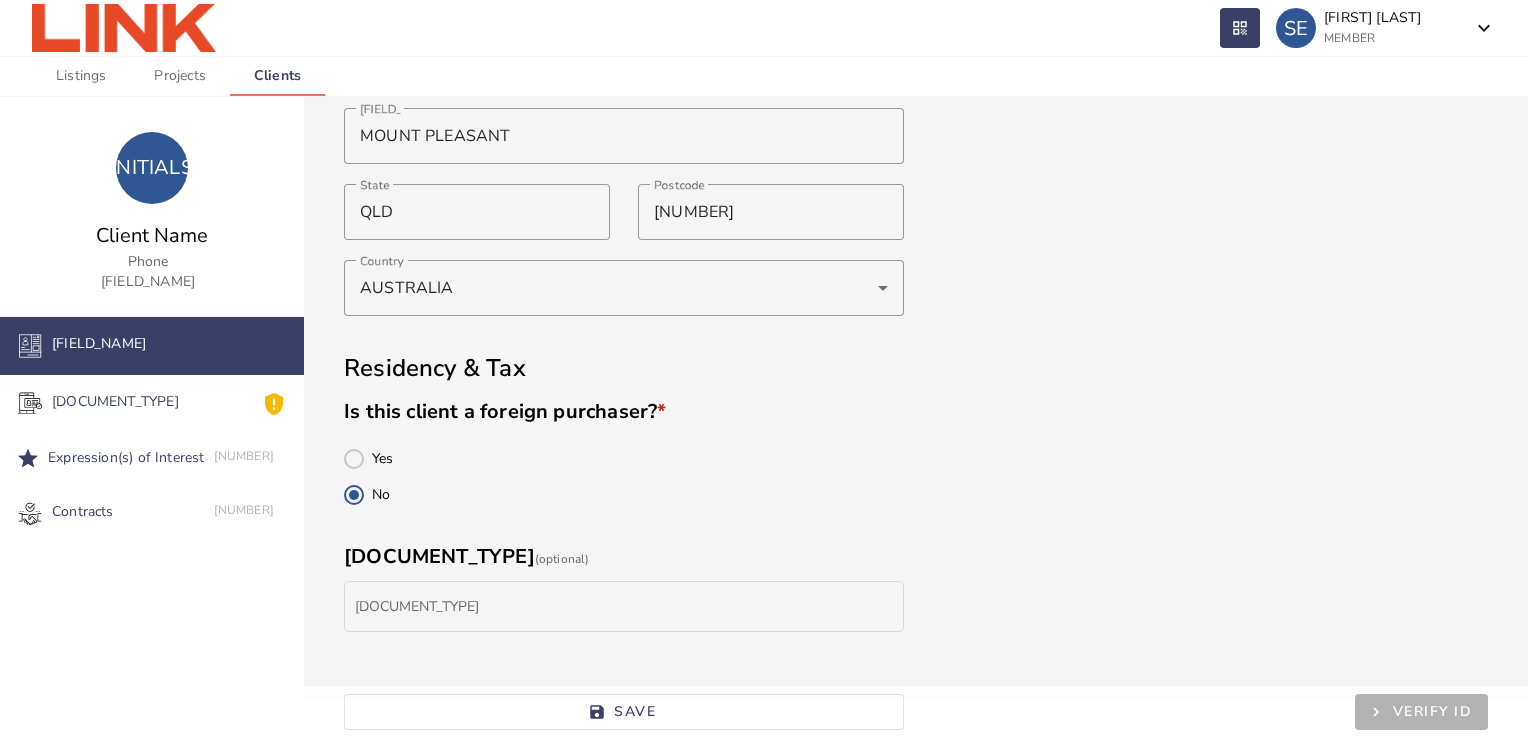 scroll, scrollTop: 590, scrollLeft: 0, axis: vertical 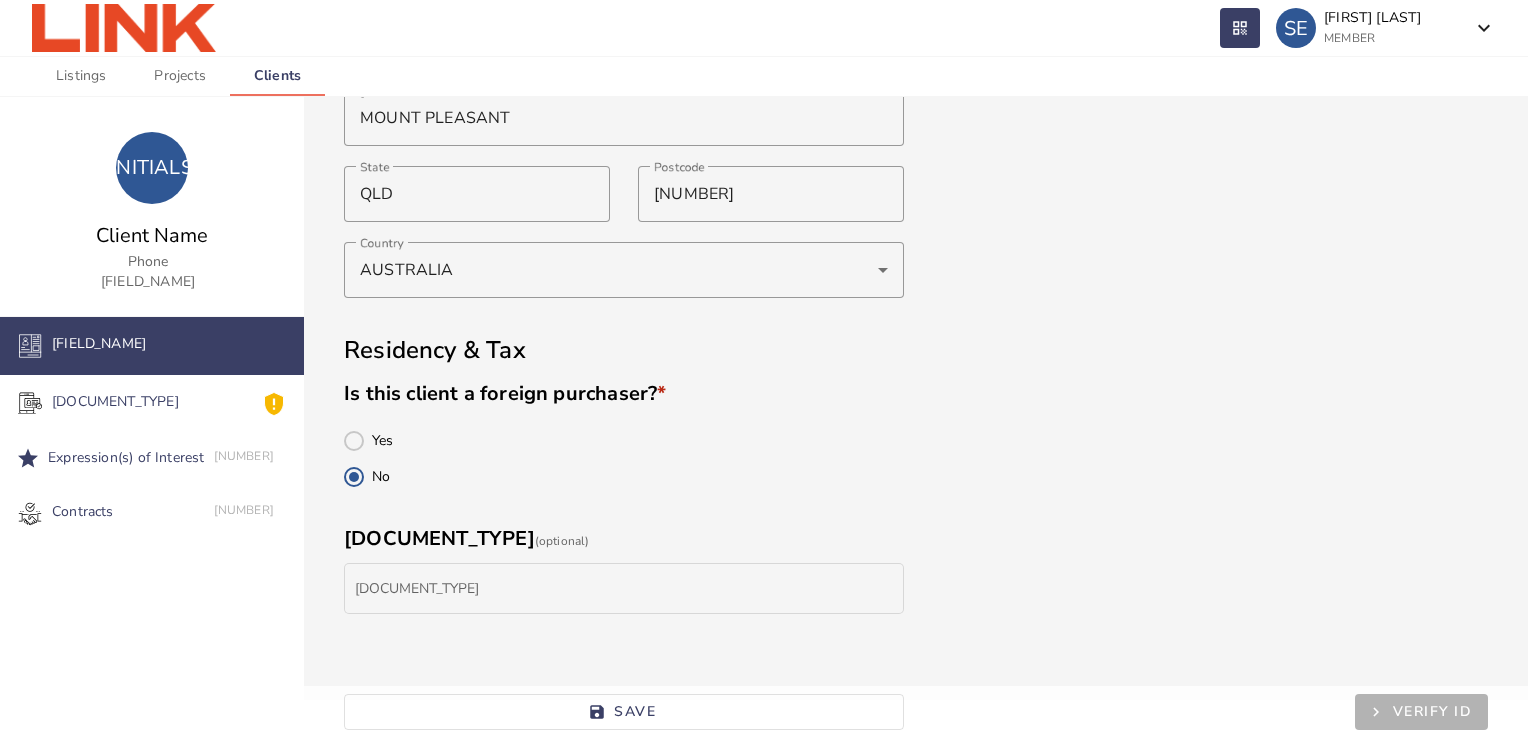 drag, startPoint x: 673, startPoint y: 722, endPoint x: 668, endPoint y: 644, distance: 78.160095 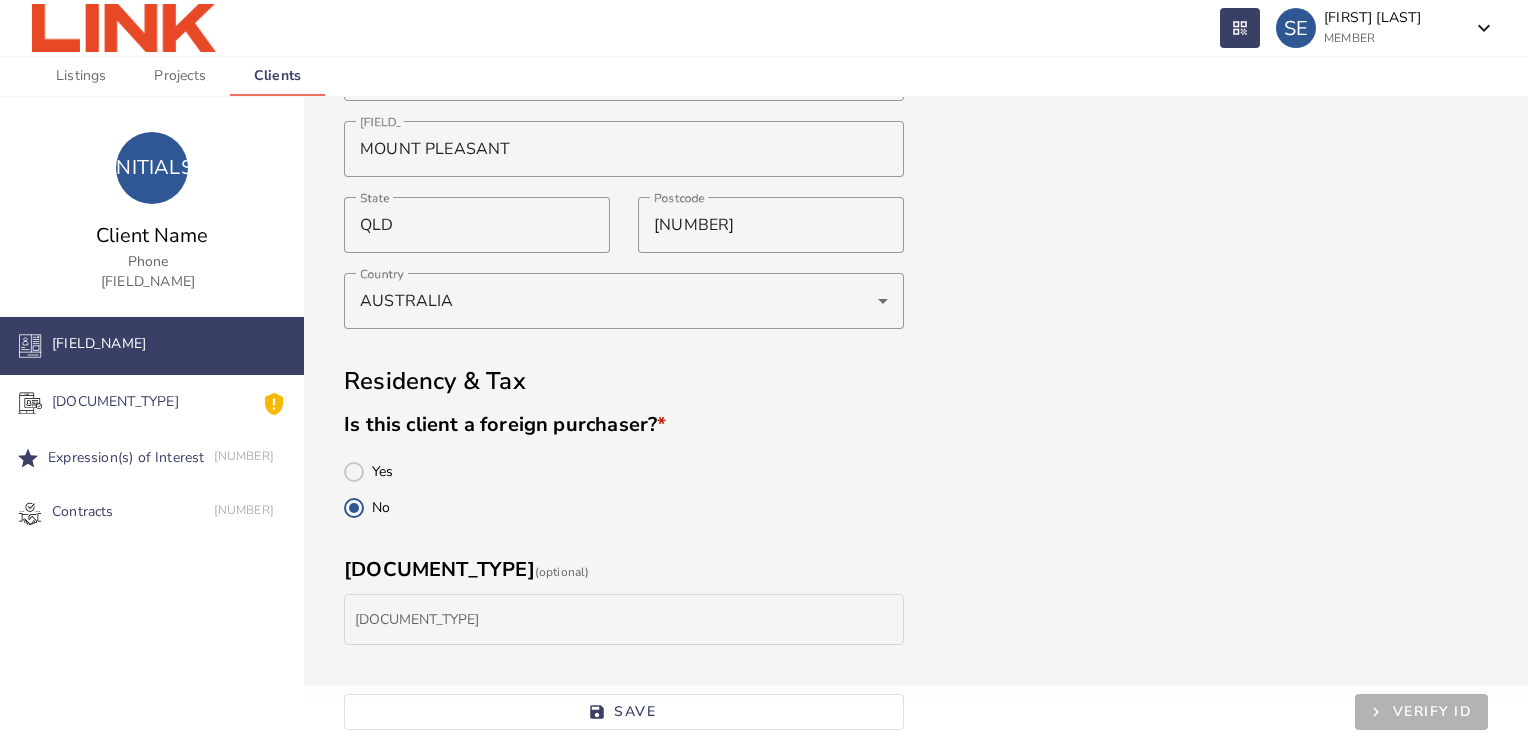 scroll, scrollTop: 590, scrollLeft: 0, axis: vertical 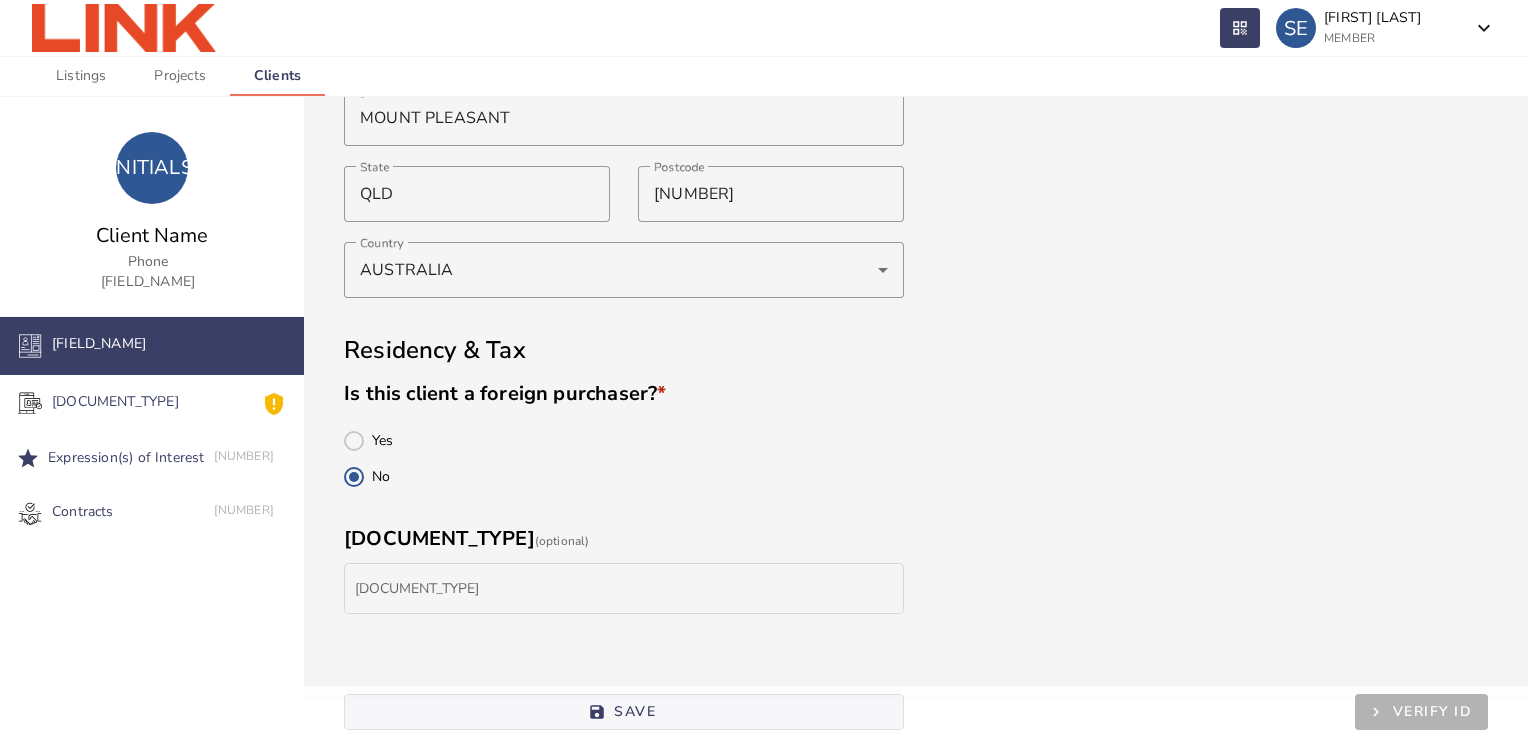 click at bounding box center [624, 712] 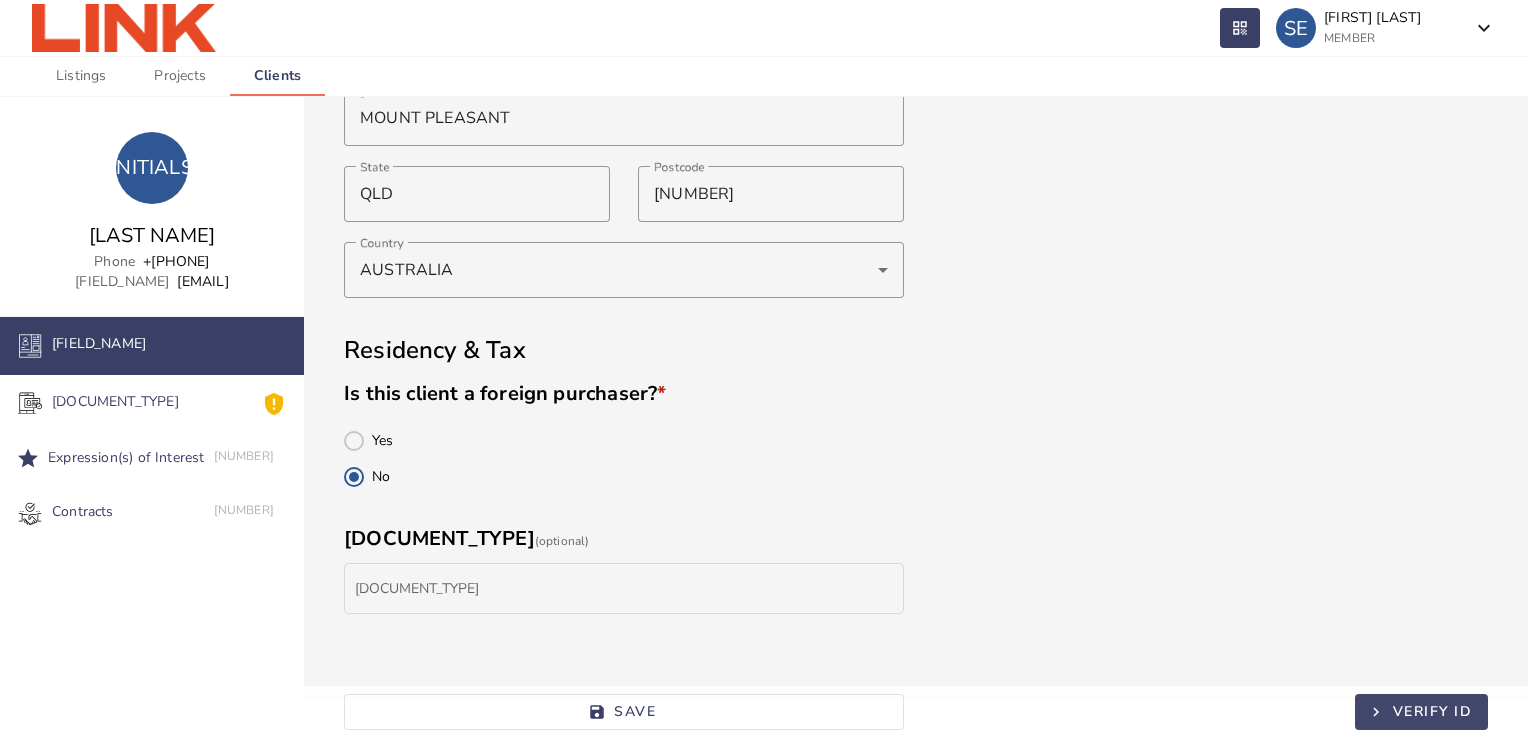click on "VERIFY ID" at bounding box center [1433, 711] 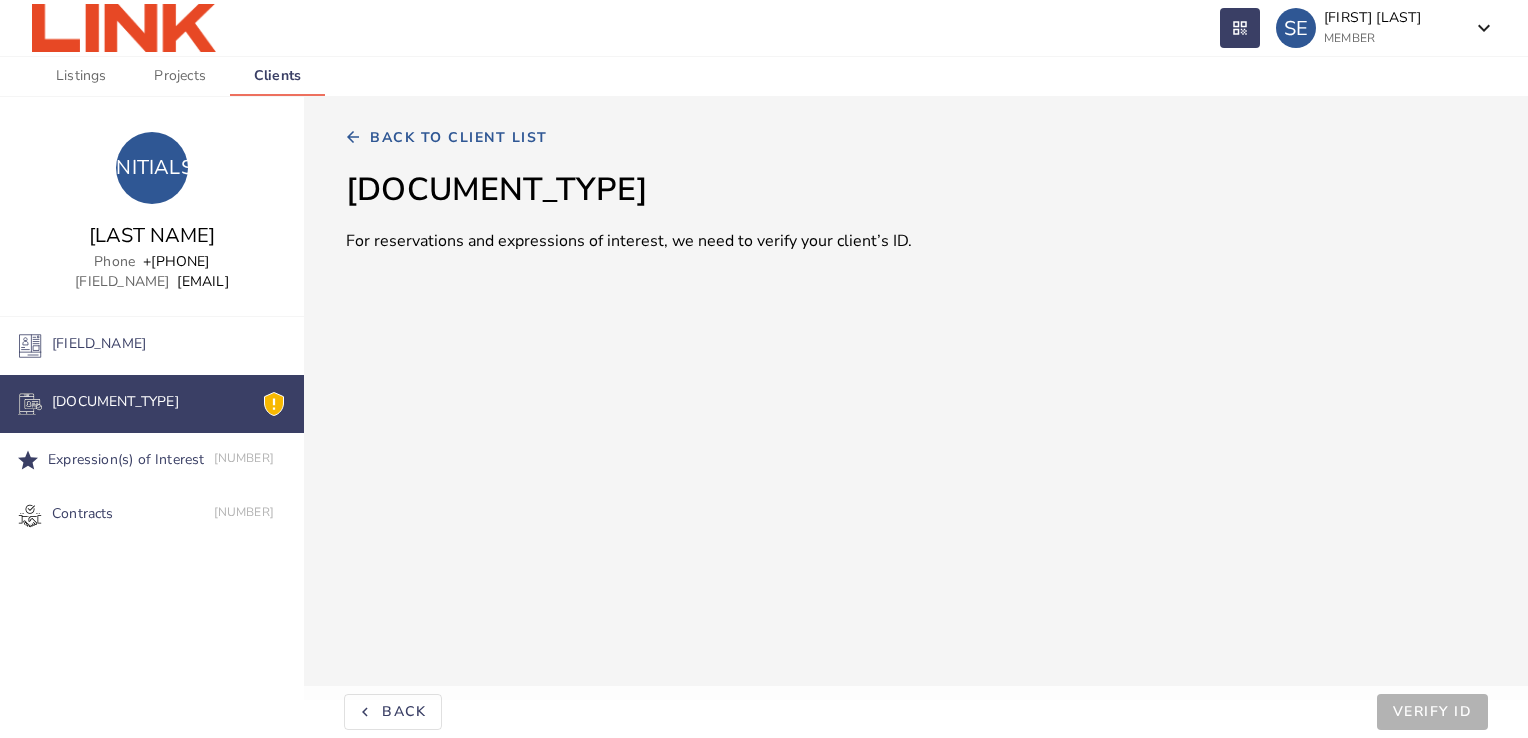 scroll, scrollTop: 0, scrollLeft: 0, axis: both 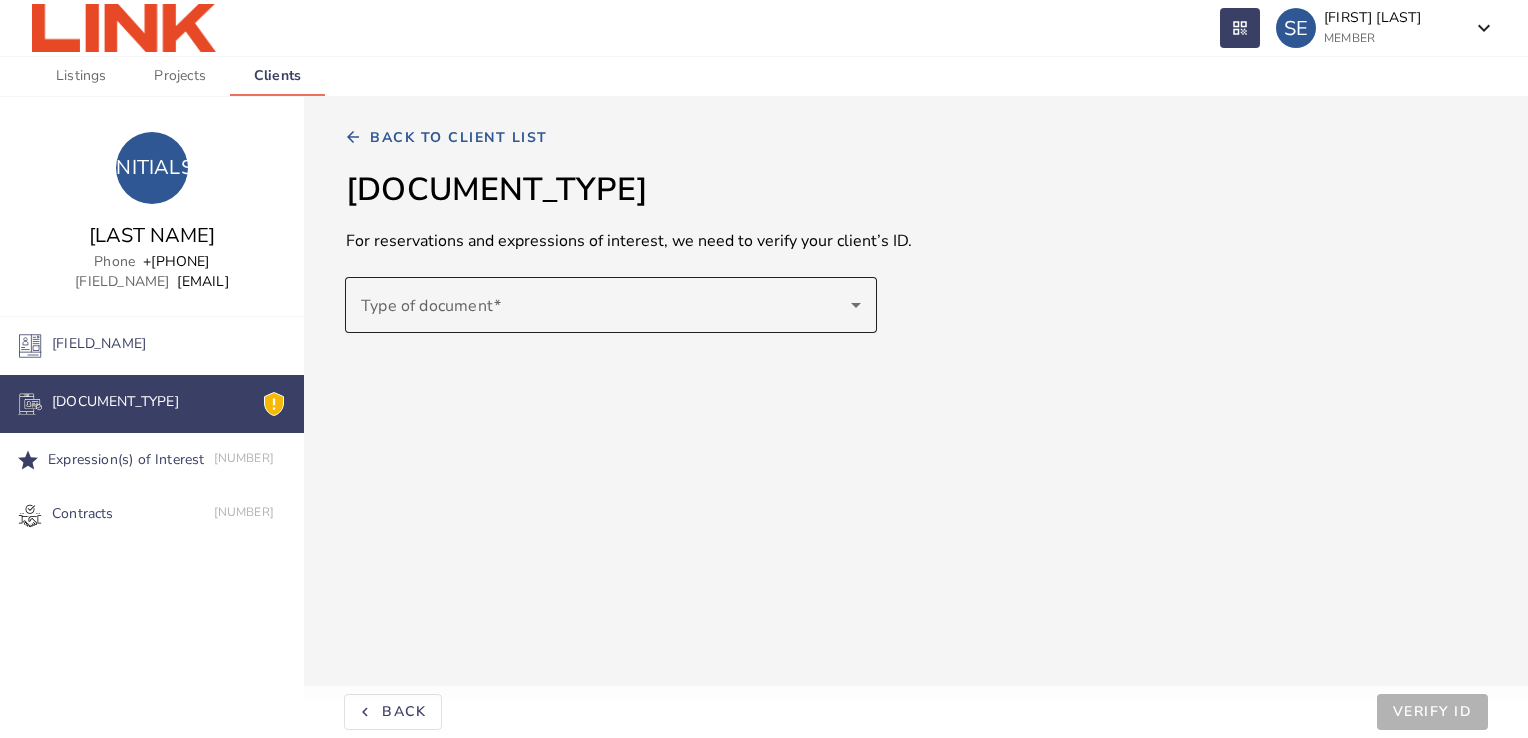 click at bounding box center [611, 305] 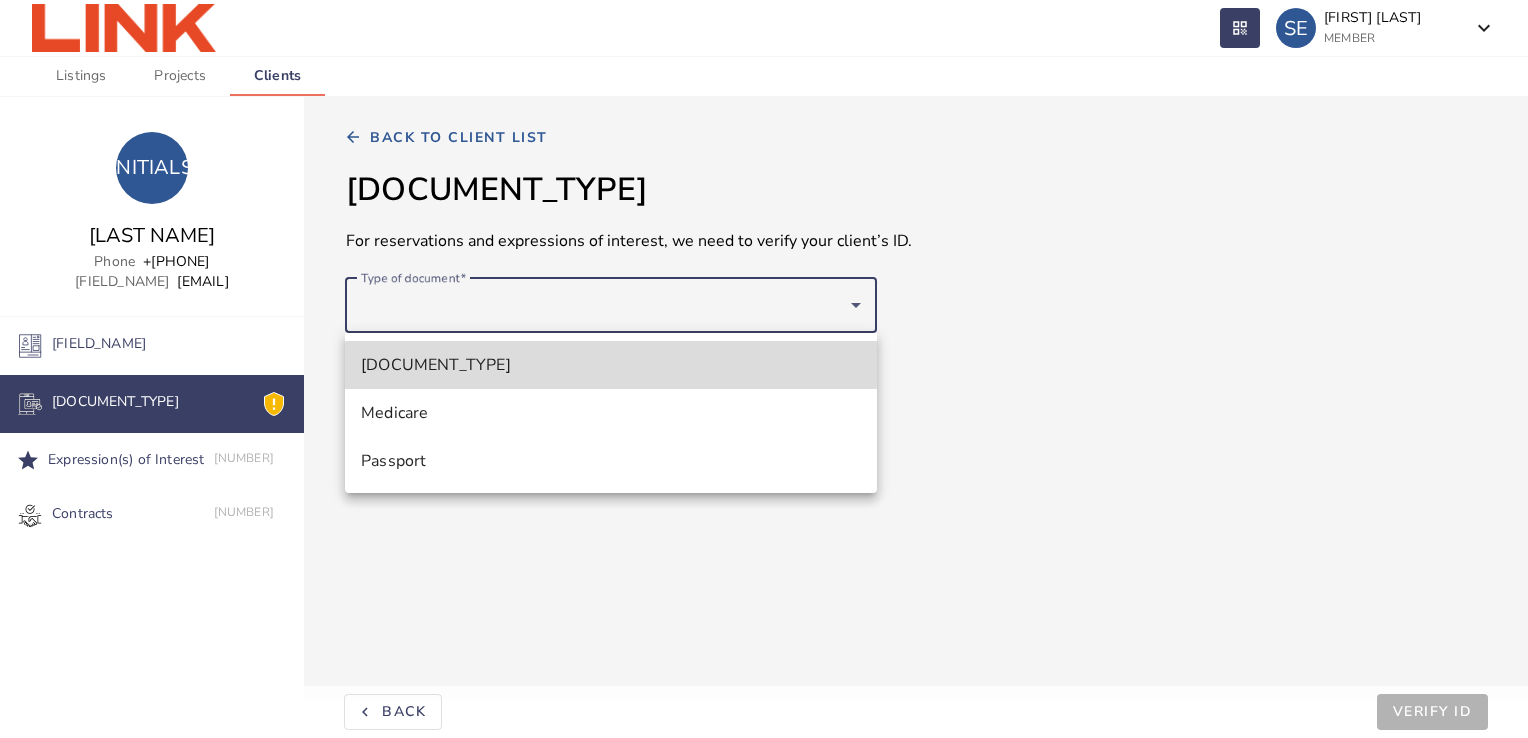 click on "[DOCUMENT_TYPE]" at bounding box center (611, 365) 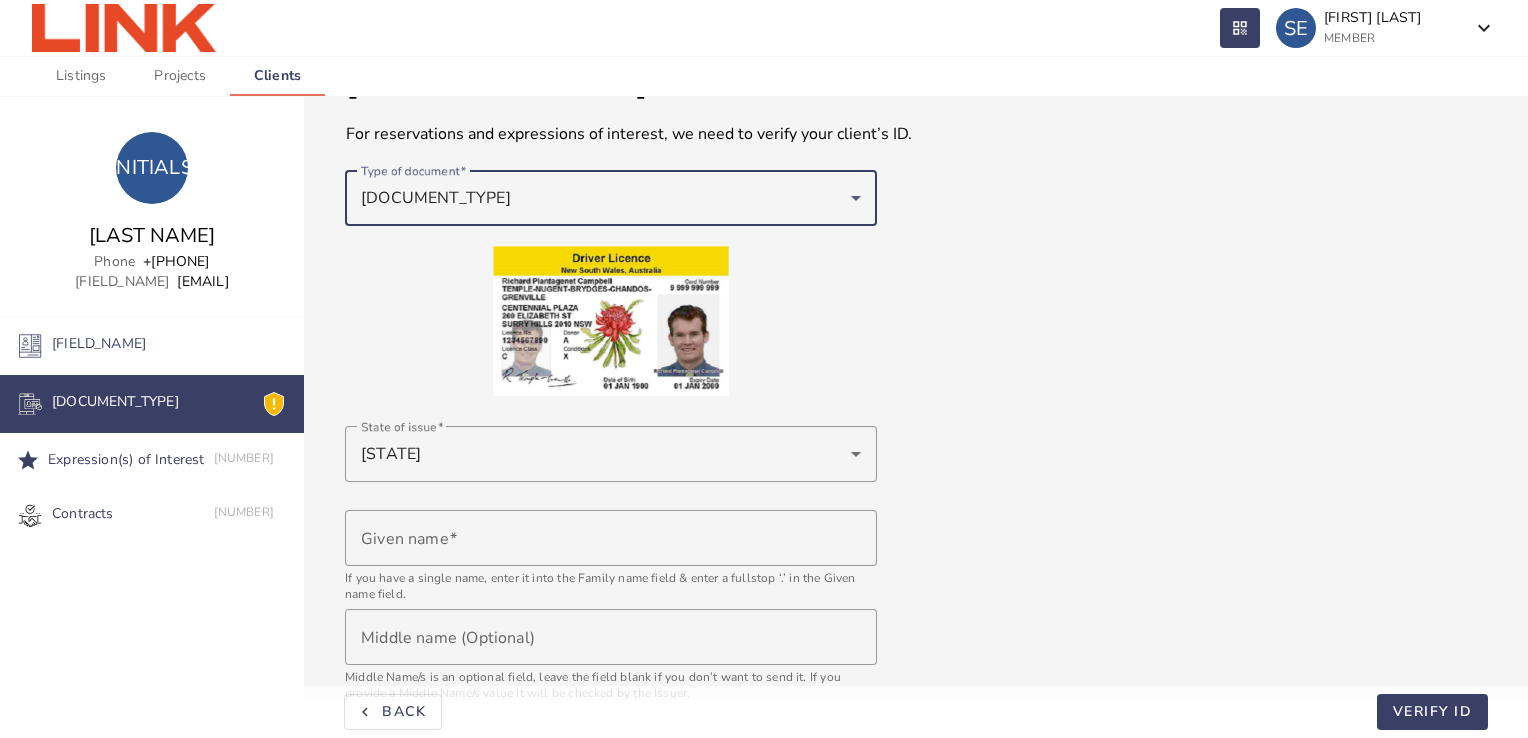 scroll, scrollTop: 112, scrollLeft: 0, axis: vertical 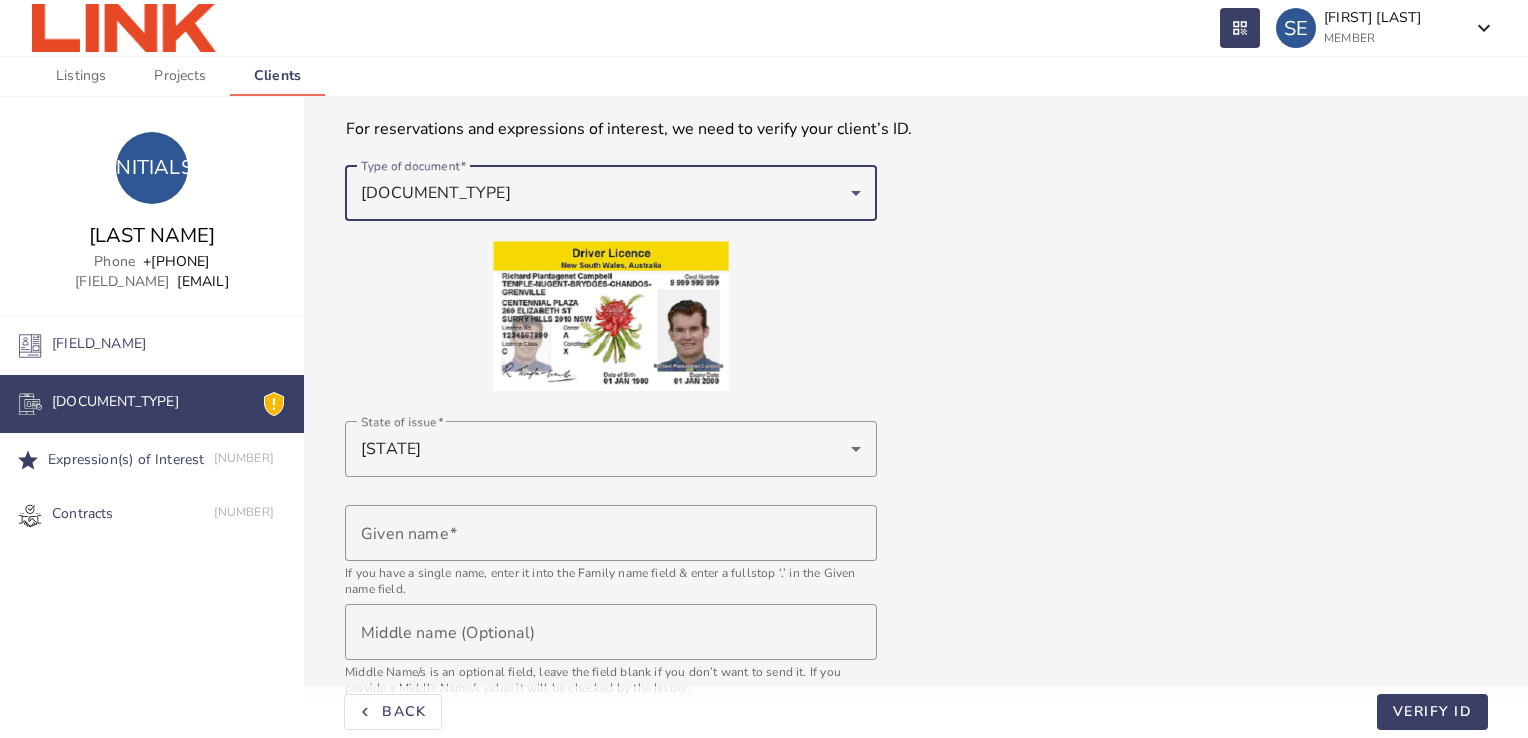 click on "[DOCUMENT_TYPE]" at bounding box center (606, 193) 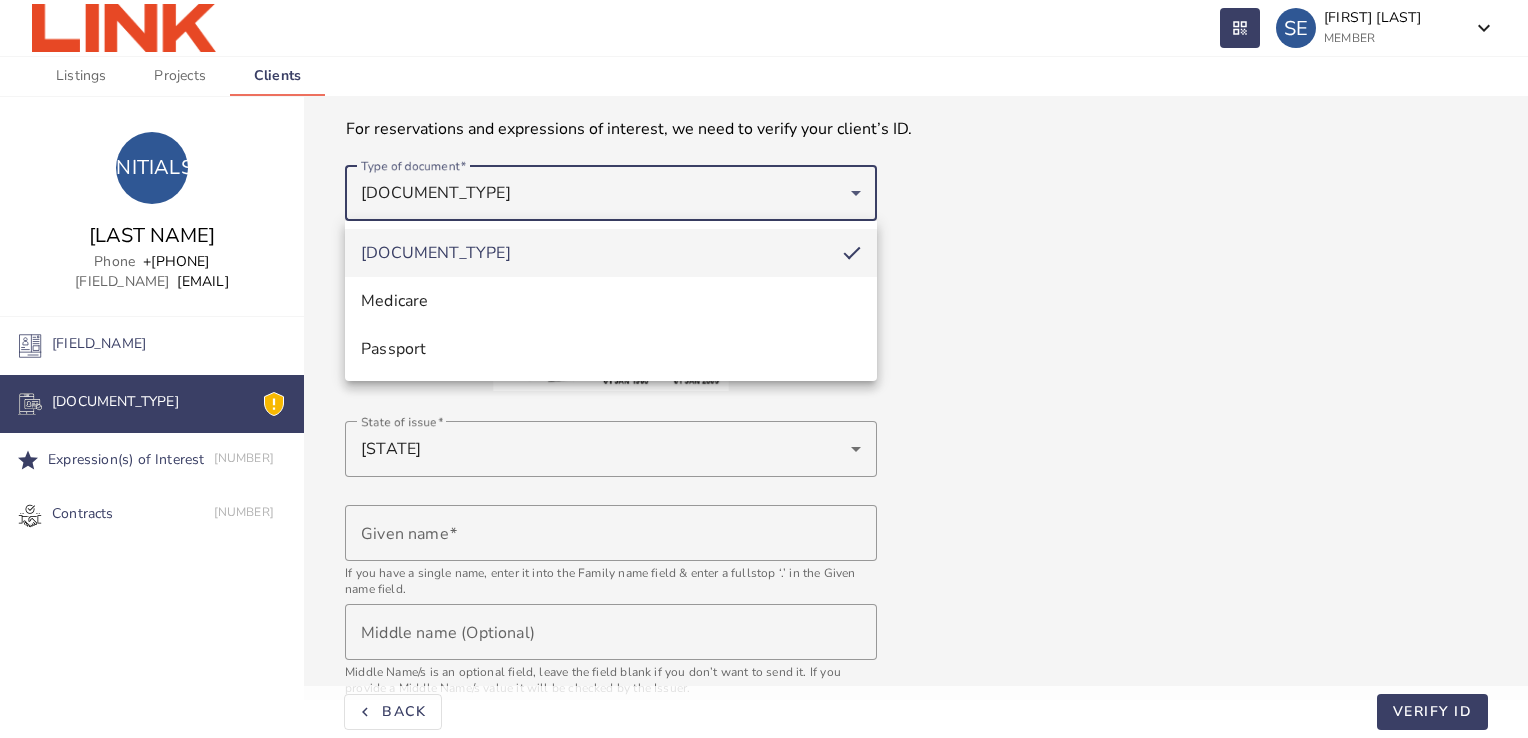 click at bounding box center [764, 369] 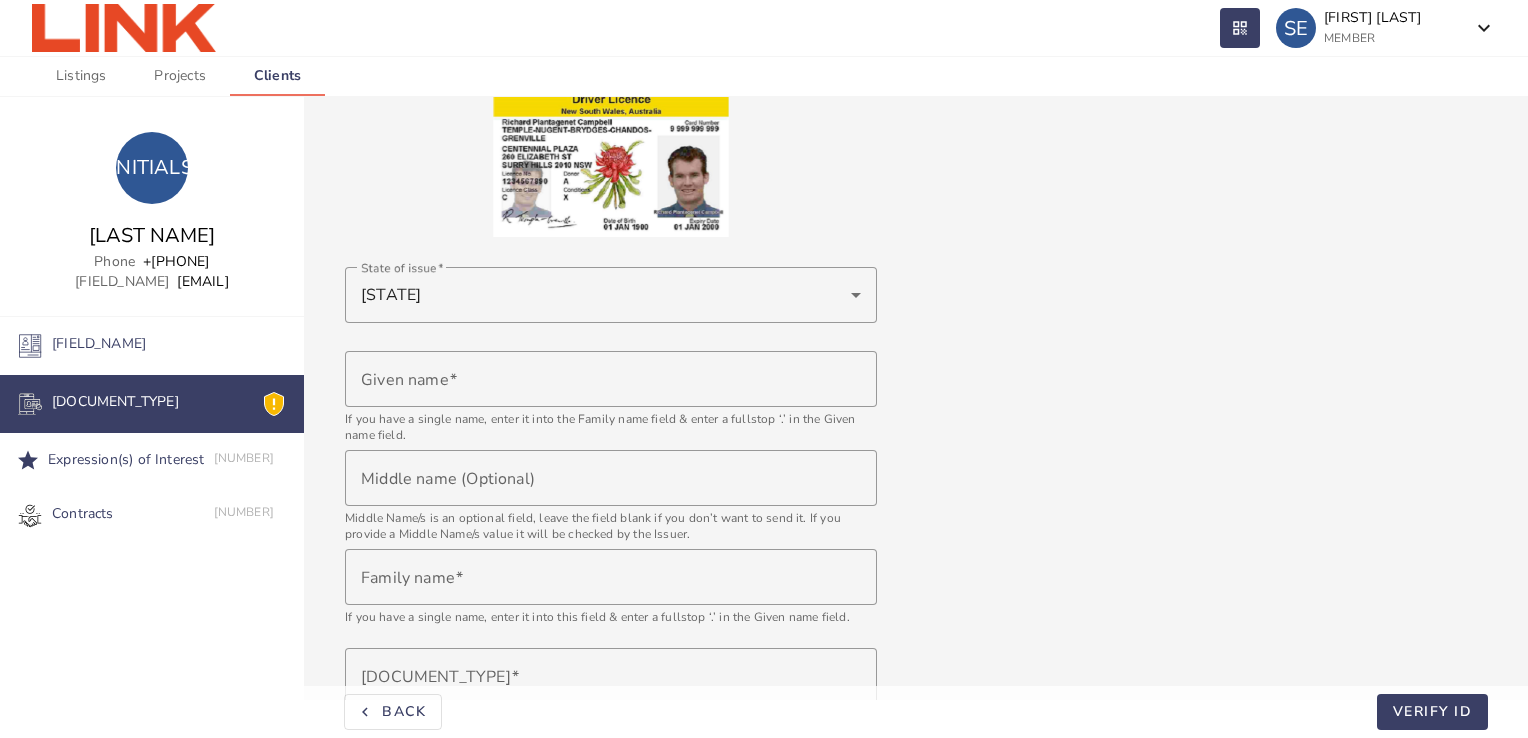 scroll, scrollTop: 342, scrollLeft: 0, axis: vertical 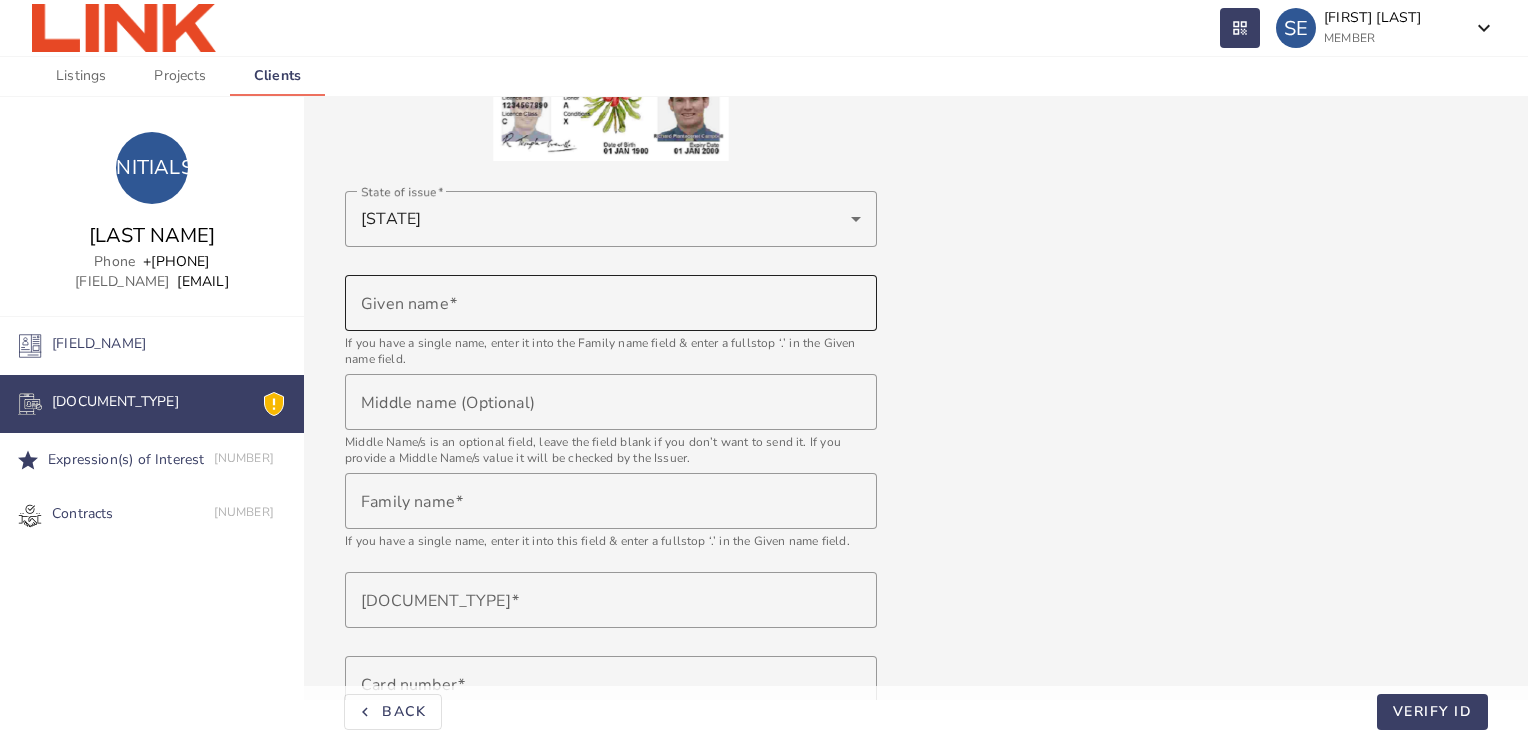 click at bounding box center (611, 303) 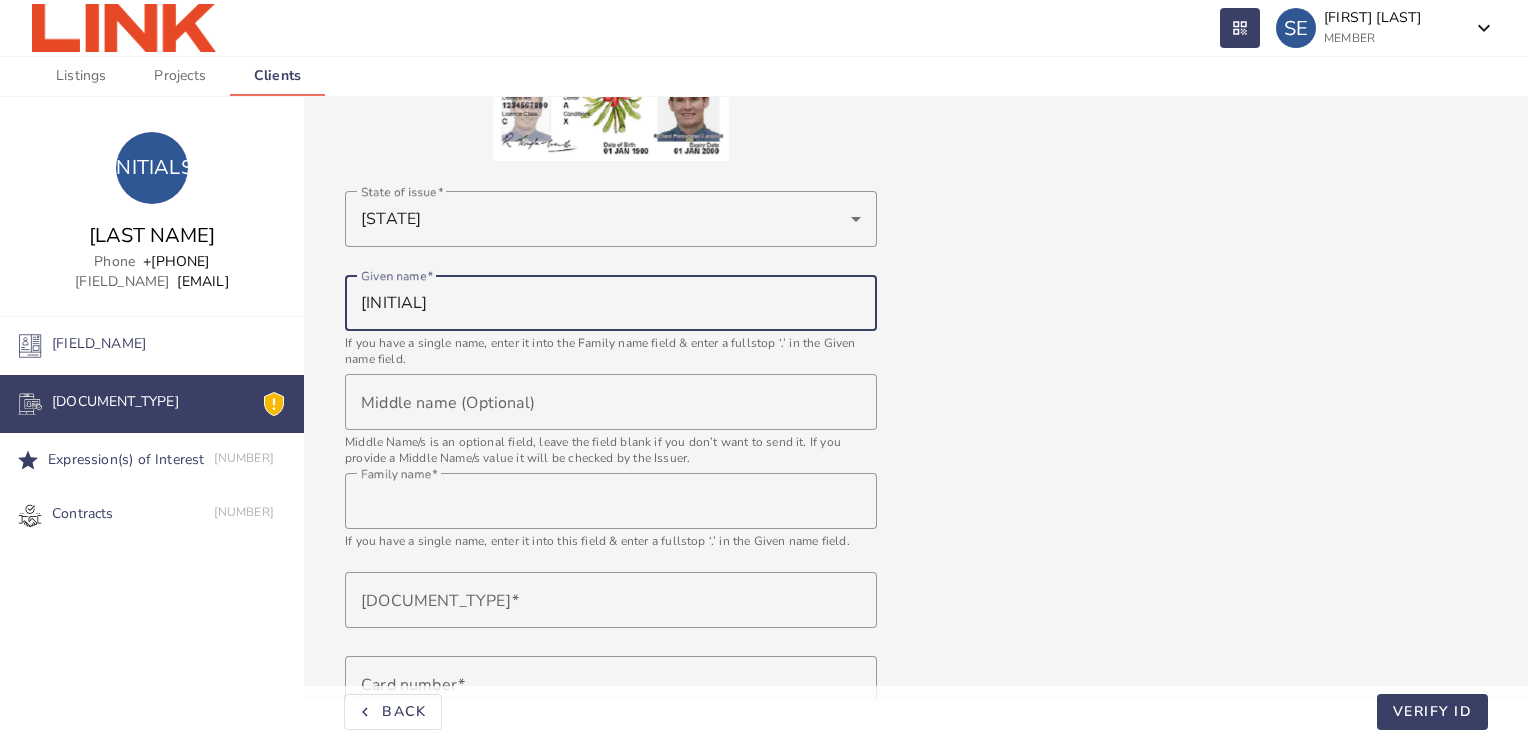 type on "[FIRST] [LAST]" 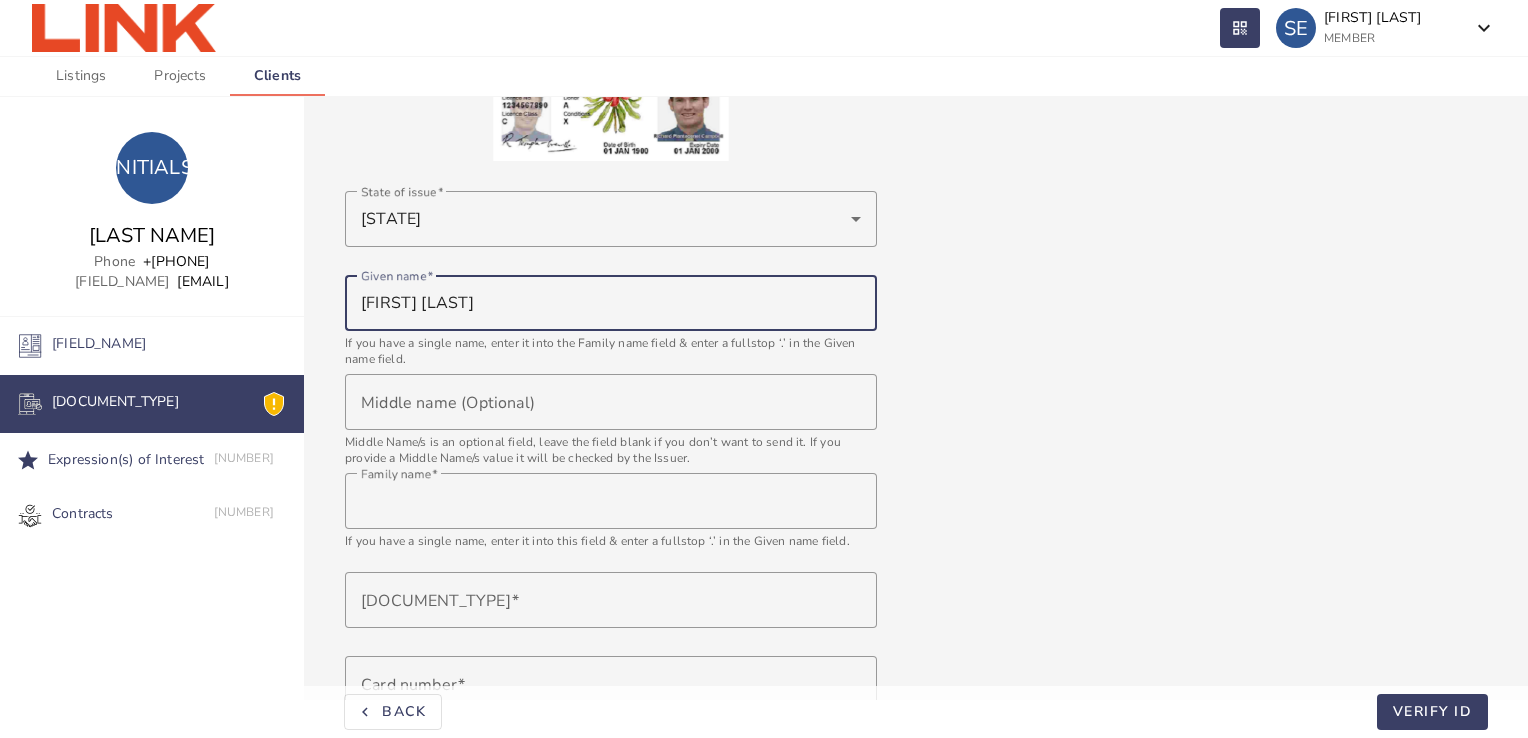 type on "[FIRST]" 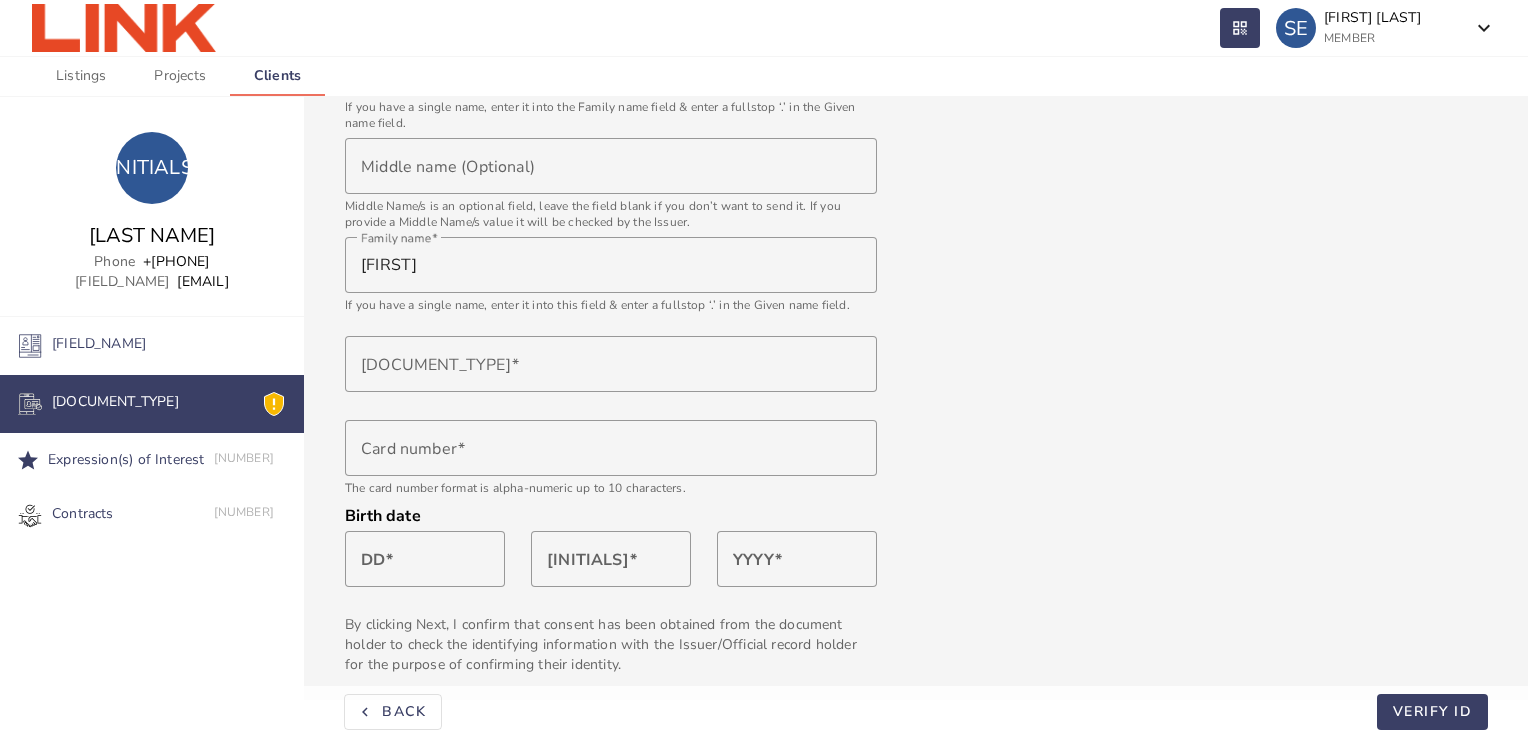 scroll, scrollTop: 604, scrollLeft: 0, axis: vertical 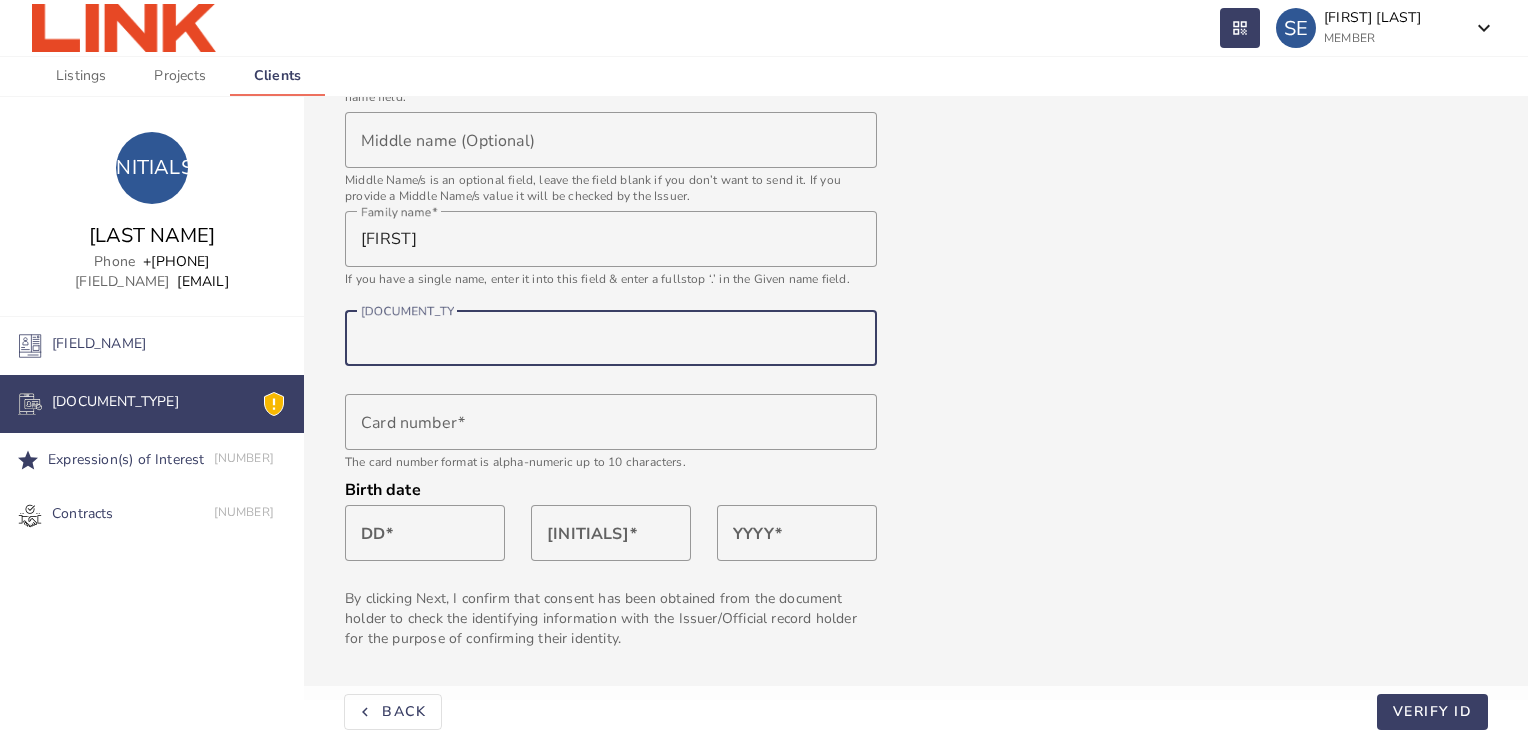 click on "[DOCUMENT_TYPE]" at bounding box center [611, 338] 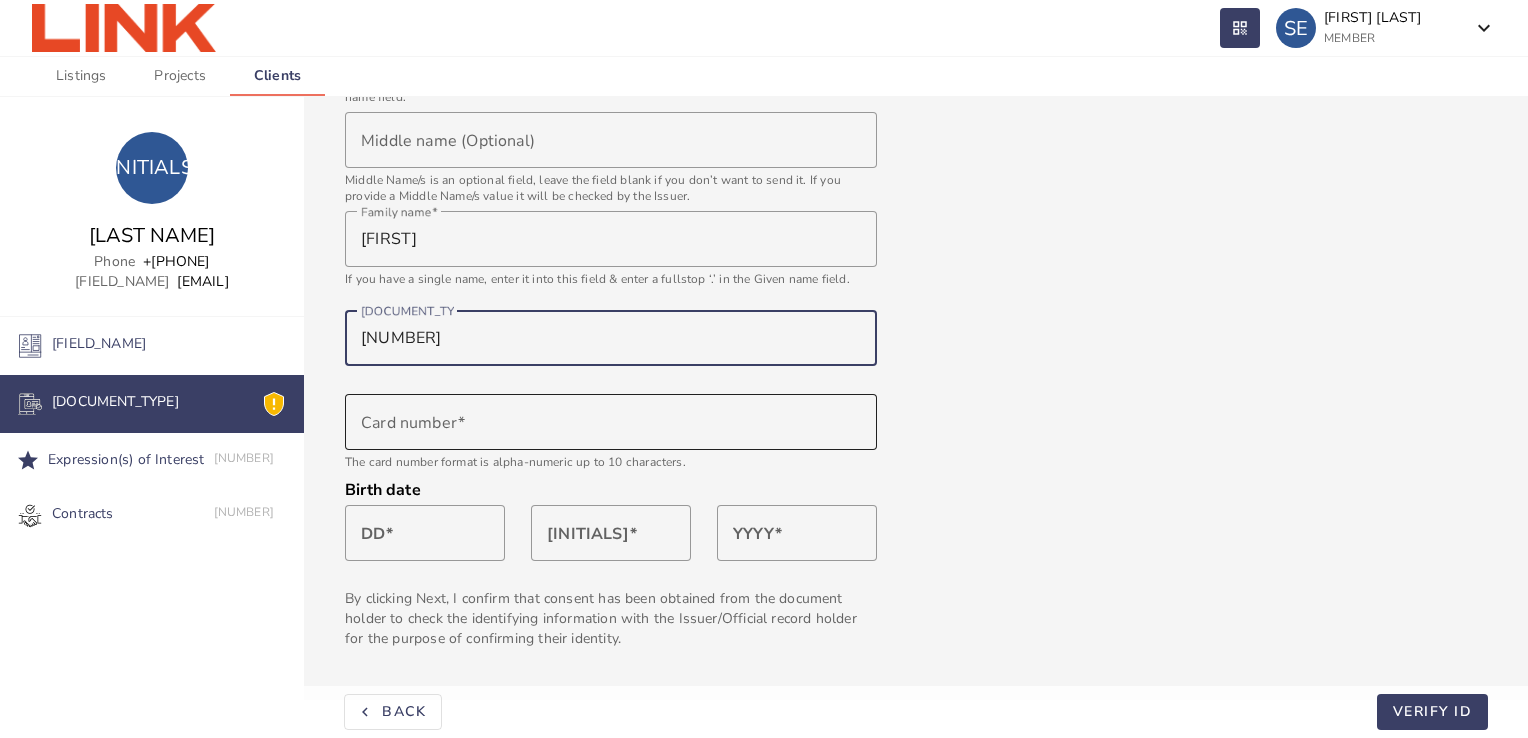 type on "[NUMBER]" 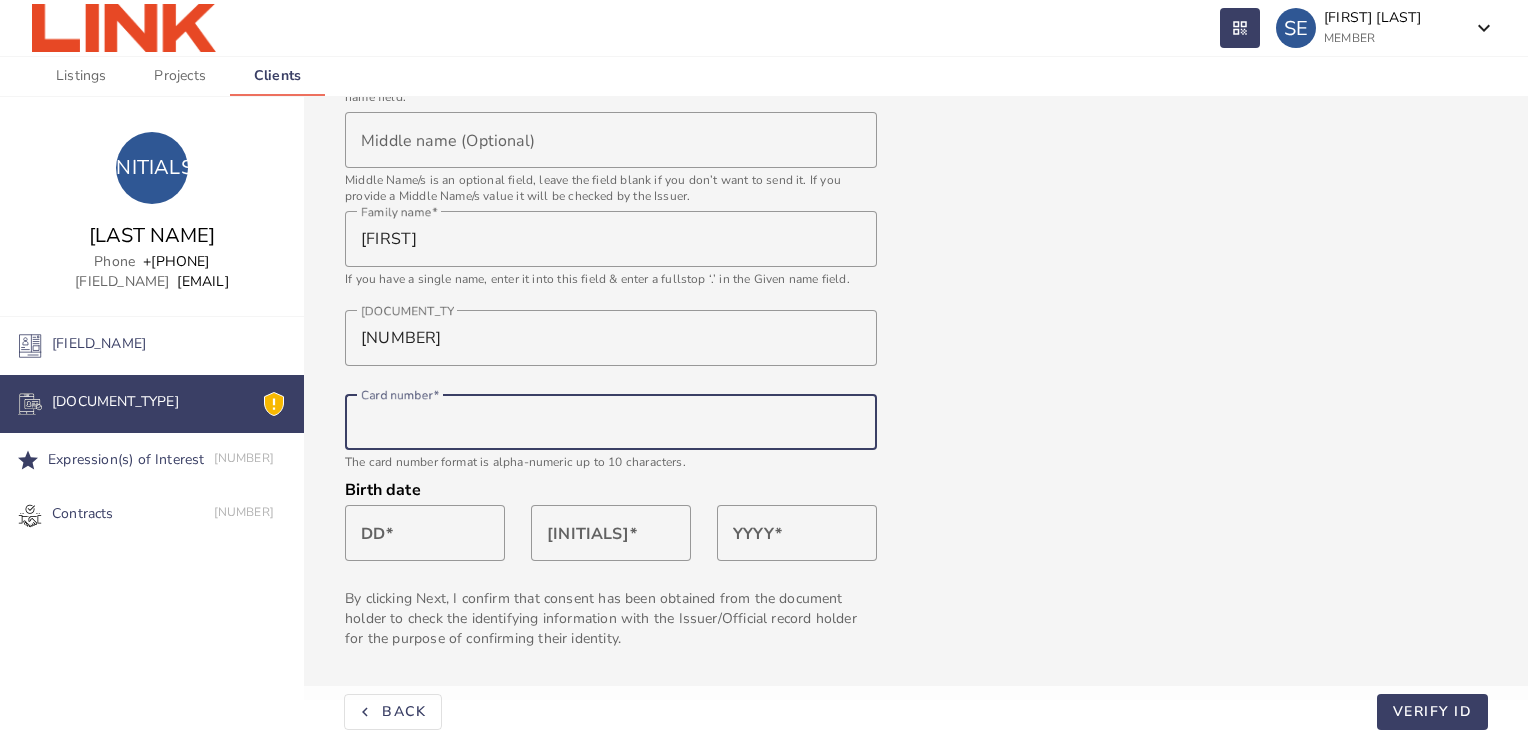 click on "Card number" at bounding box center [611, 422] 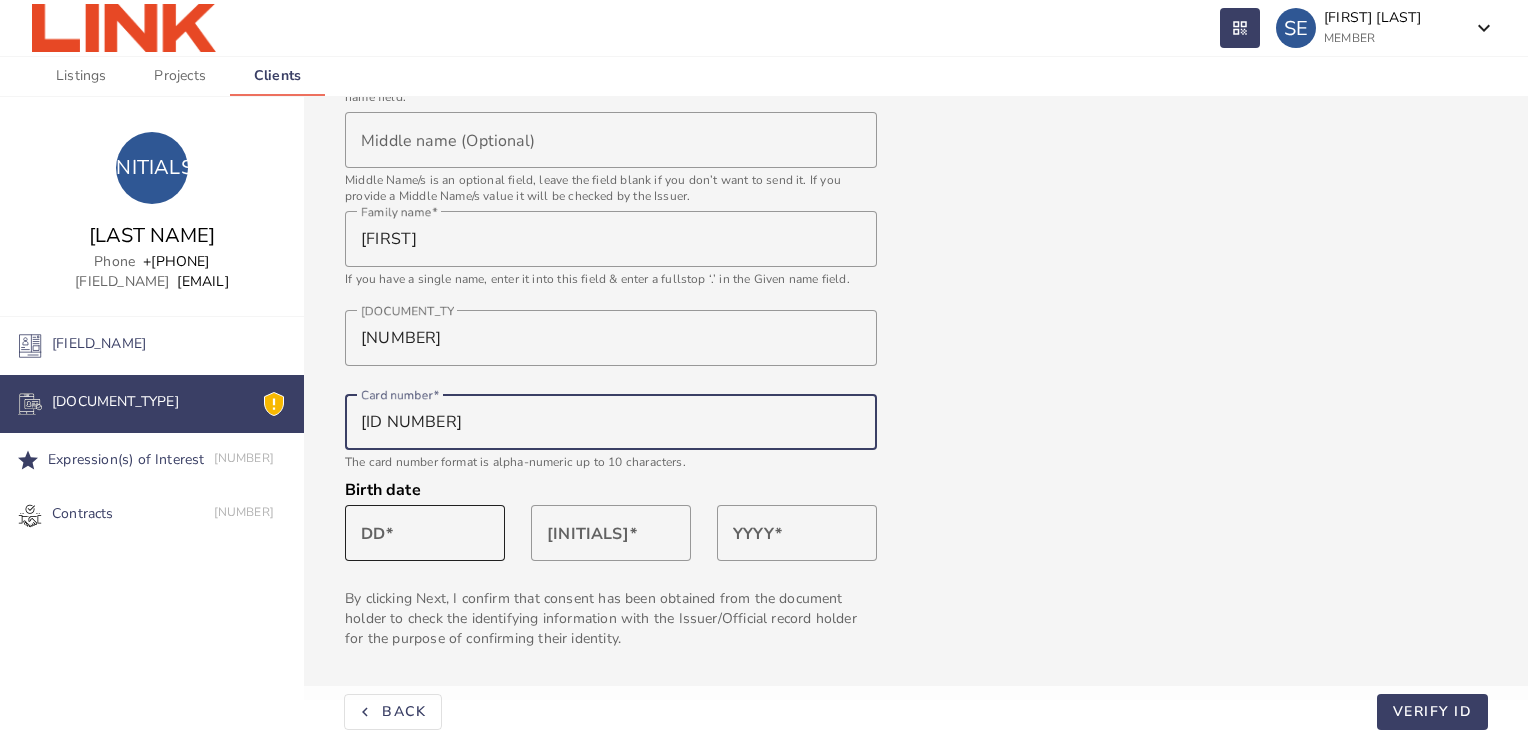 type on "[ID NUMBER]" 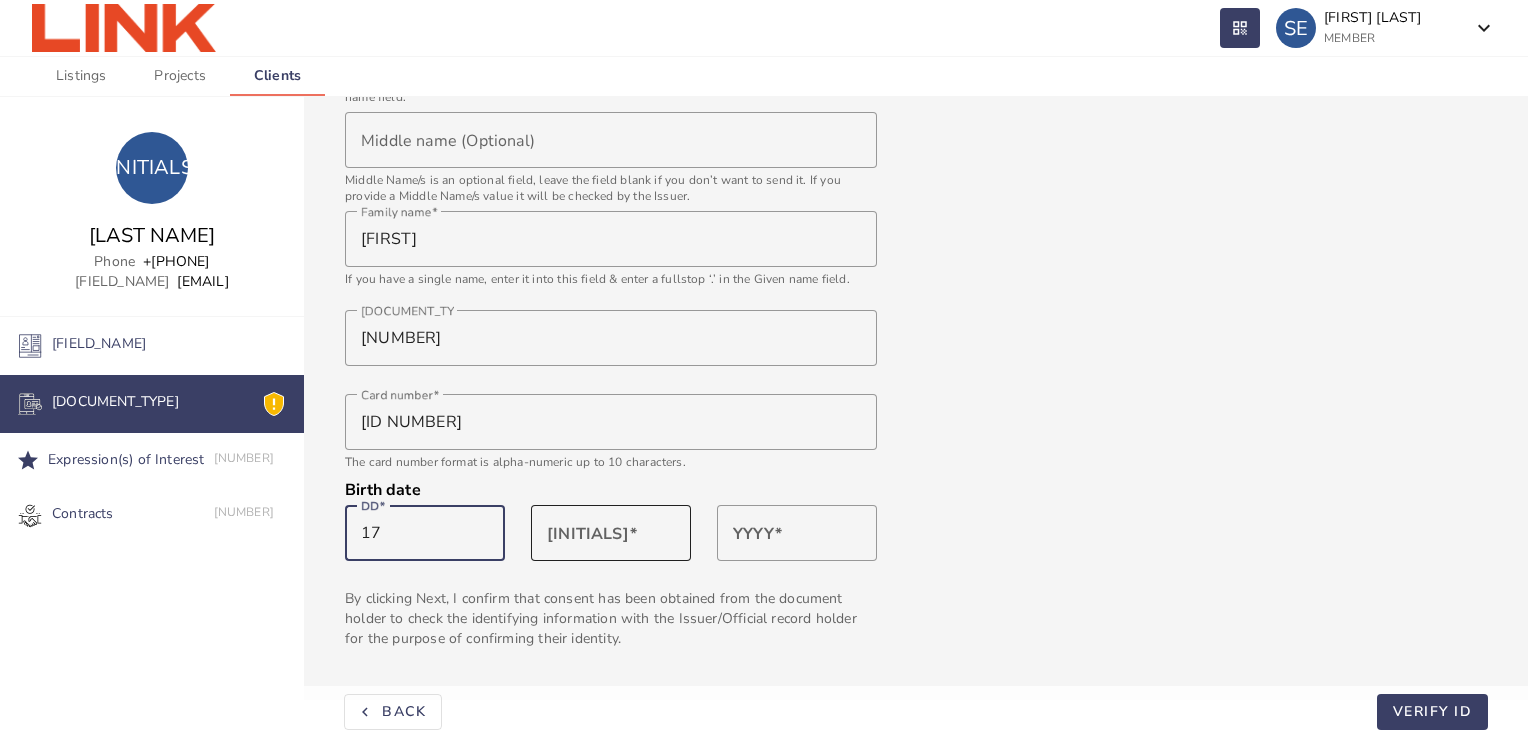 type on "17" 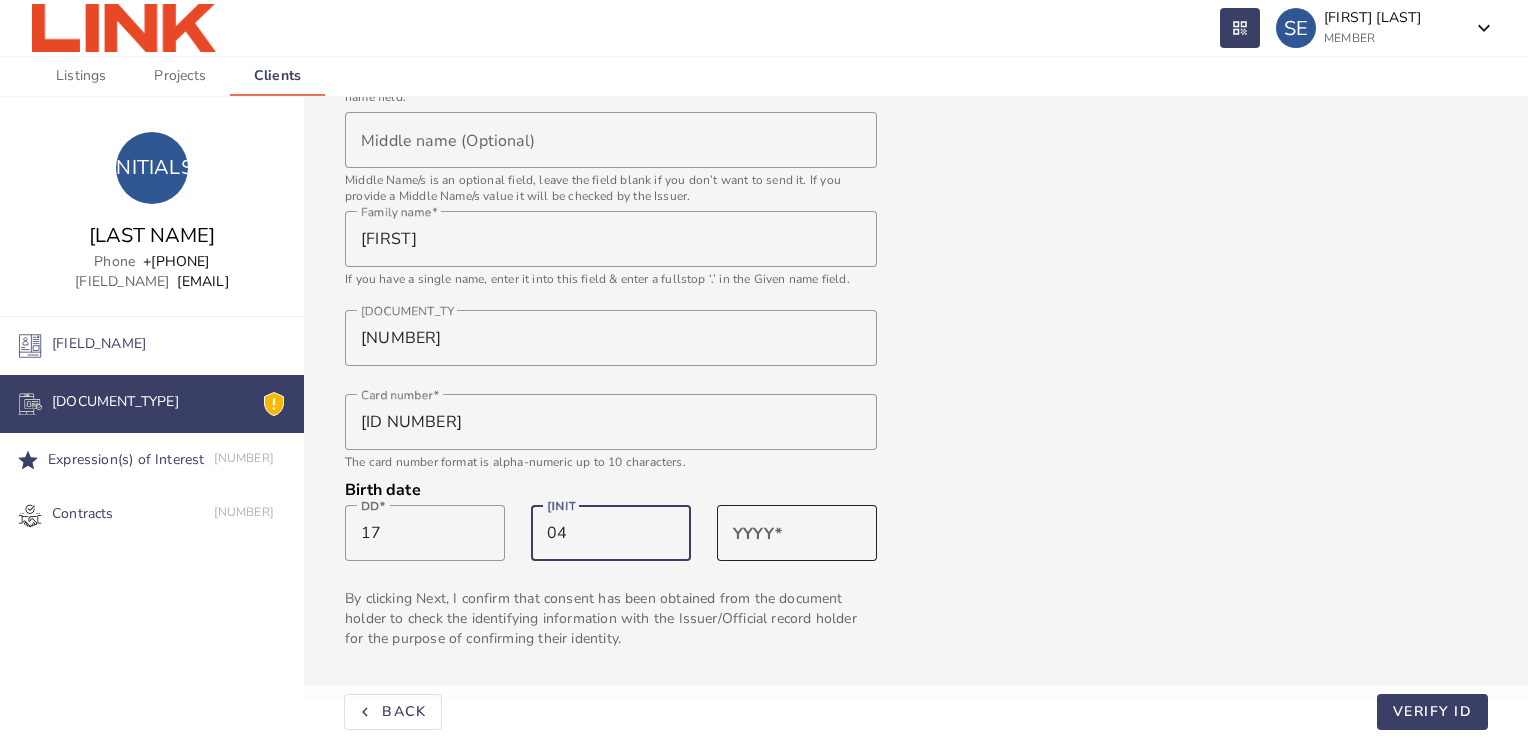type on "04" 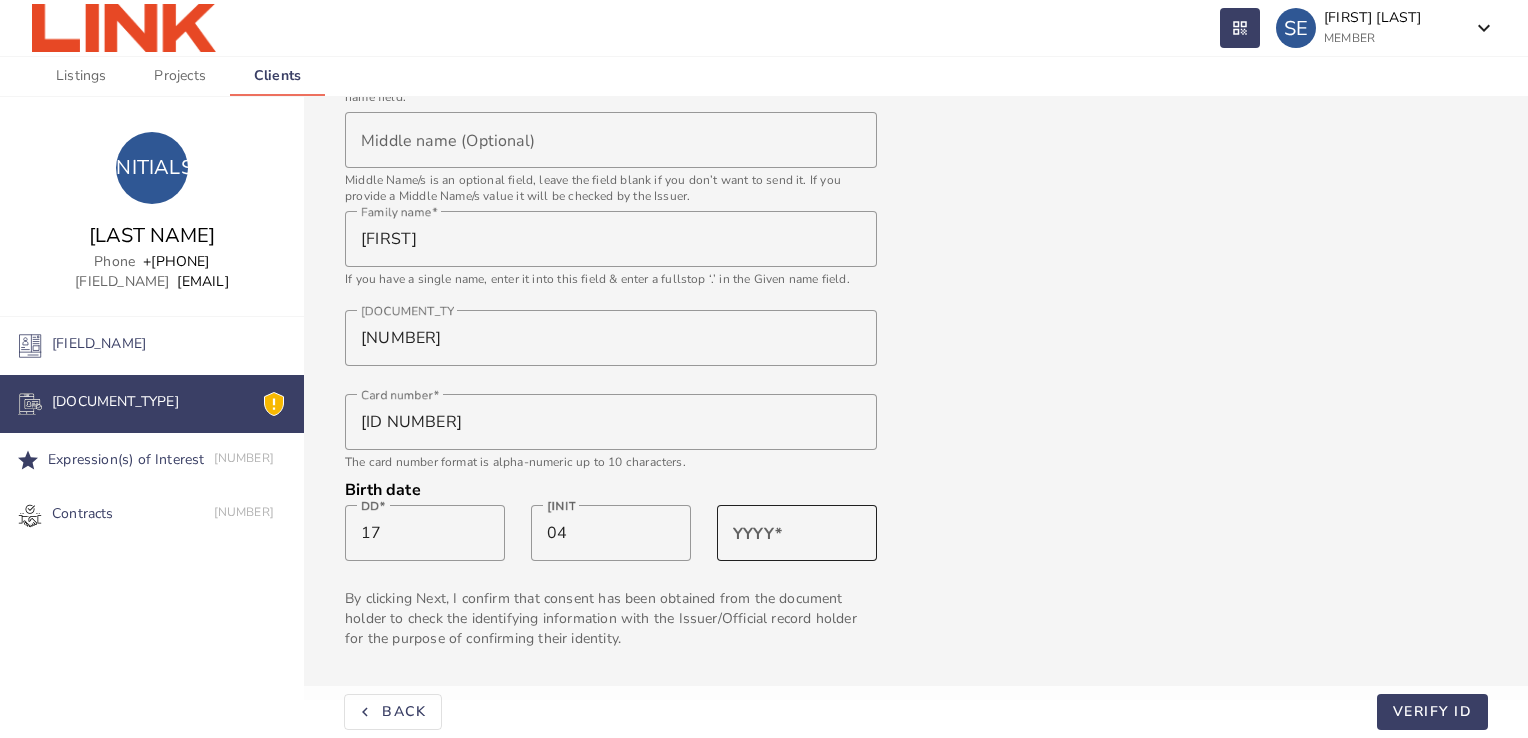 click on "YYYY" at bounding box center (753, 534) 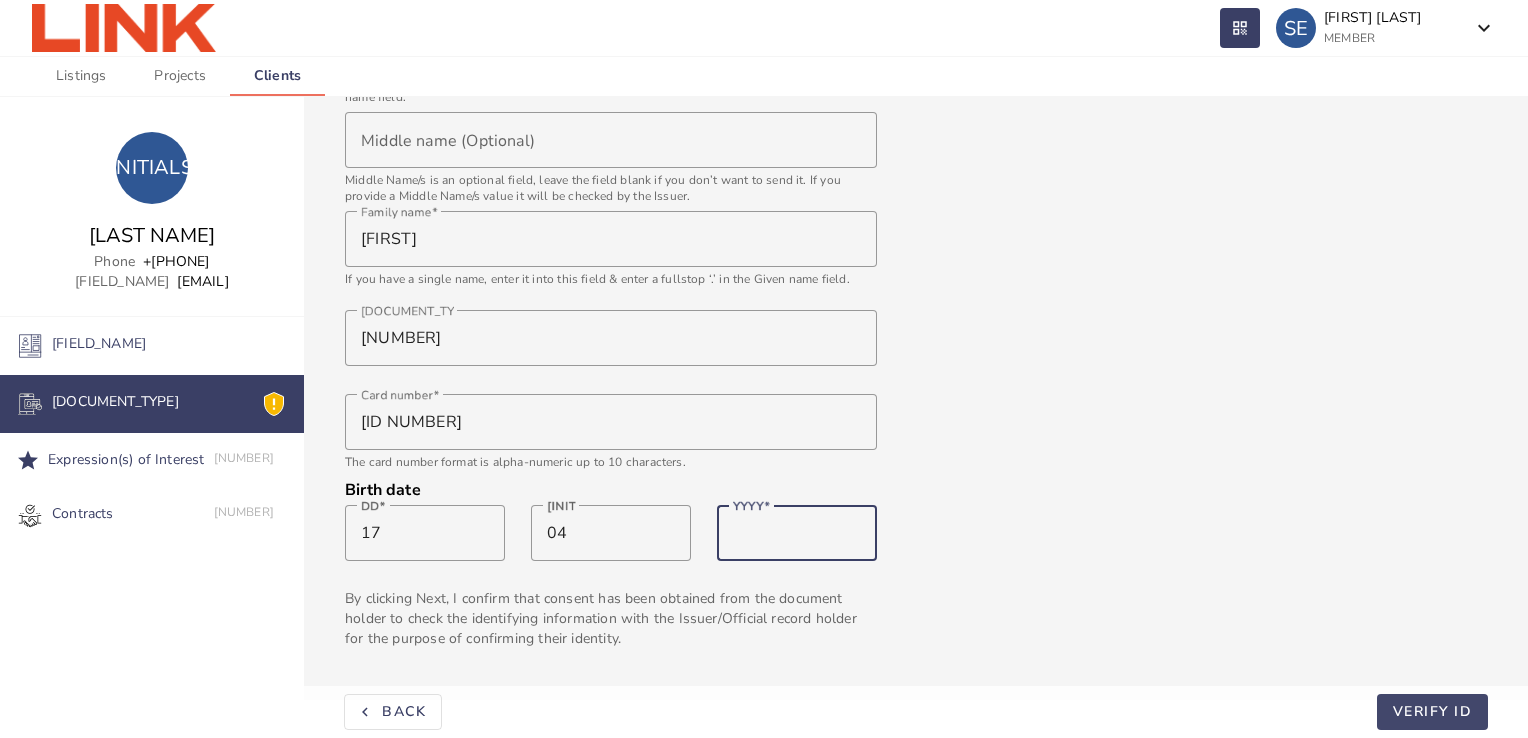 type on "[YEAR]" 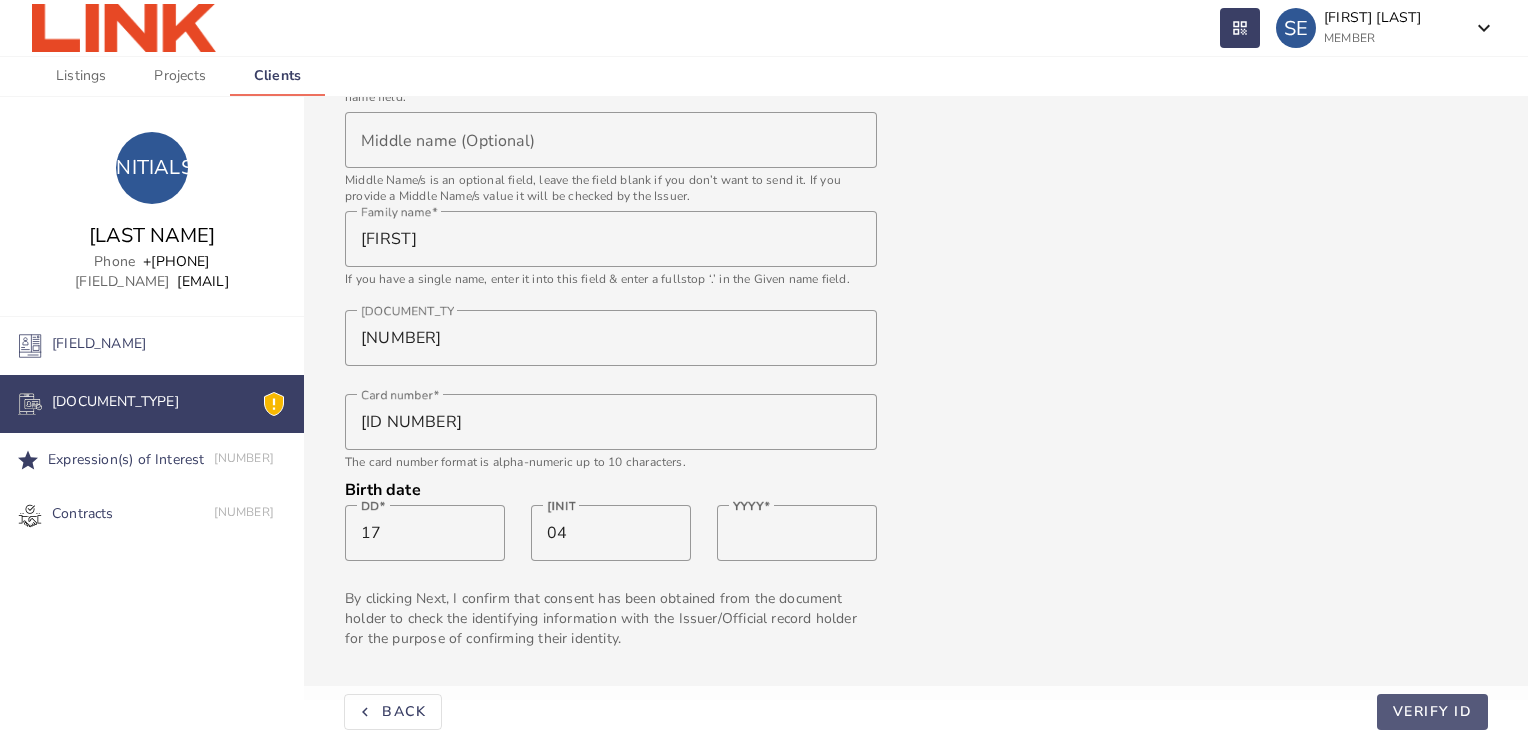 click on "VERIFY ID" at bounding box center (1433, 711) 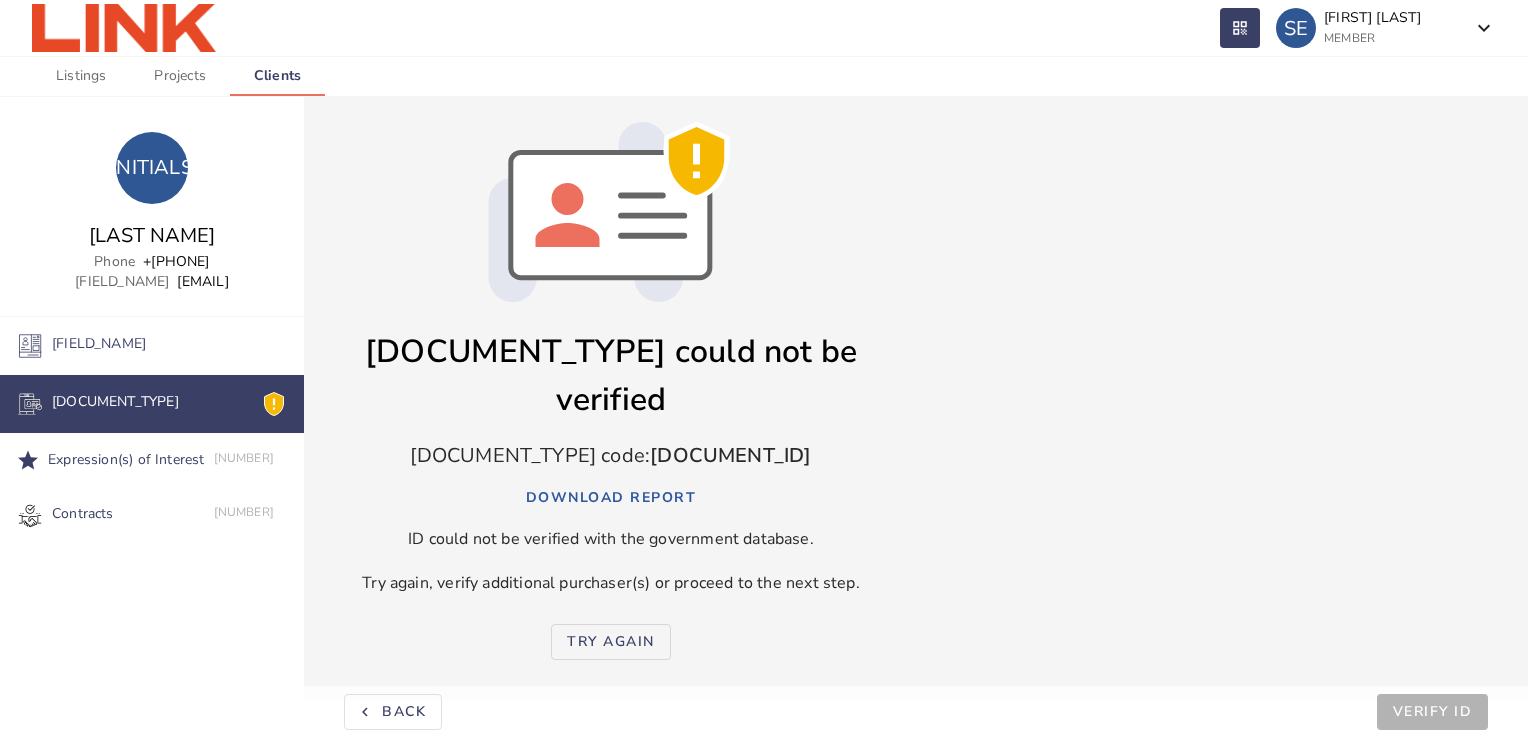 scroll, scrollTop: 0, scrollLeft: 0, axis: both 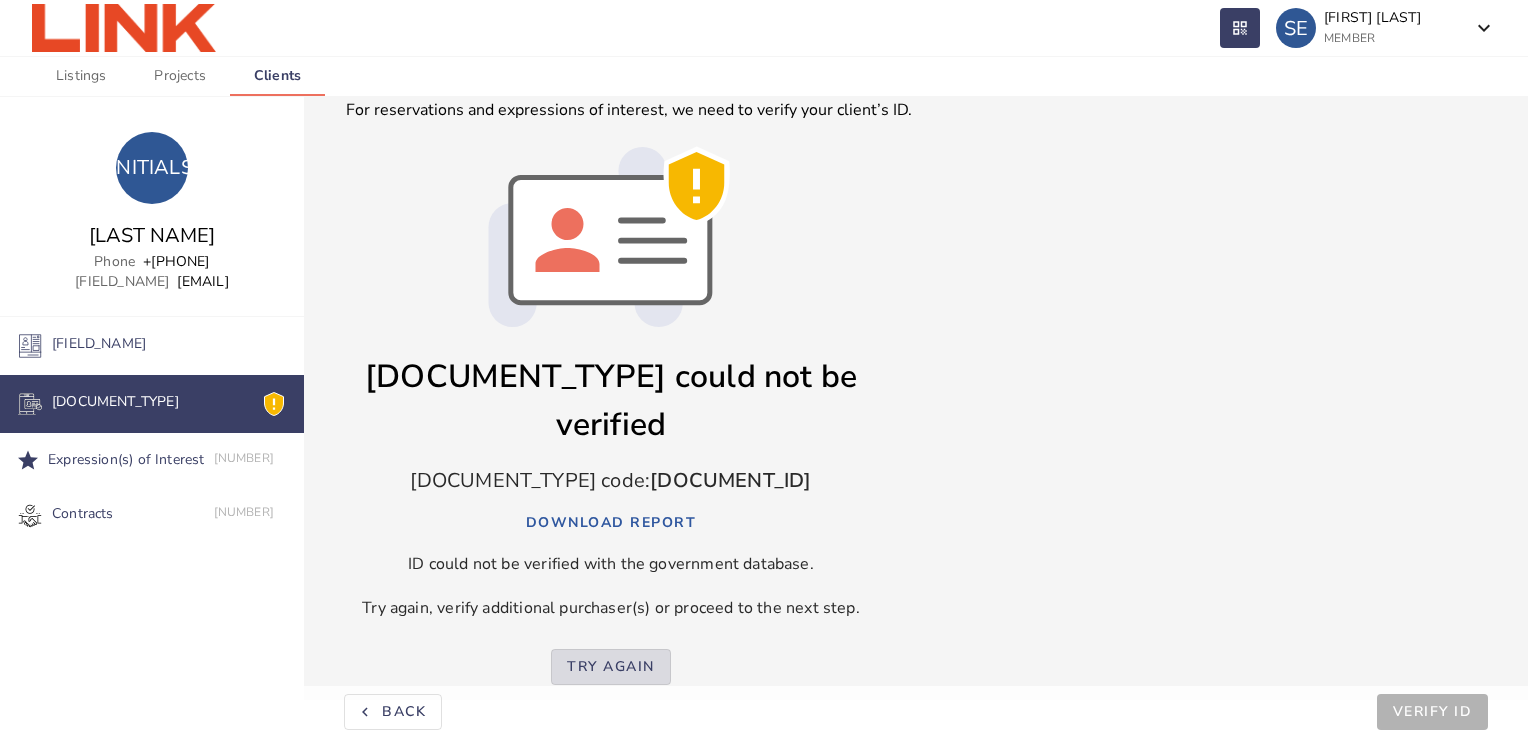 click on "Try again" at bounding box center [611, 667] 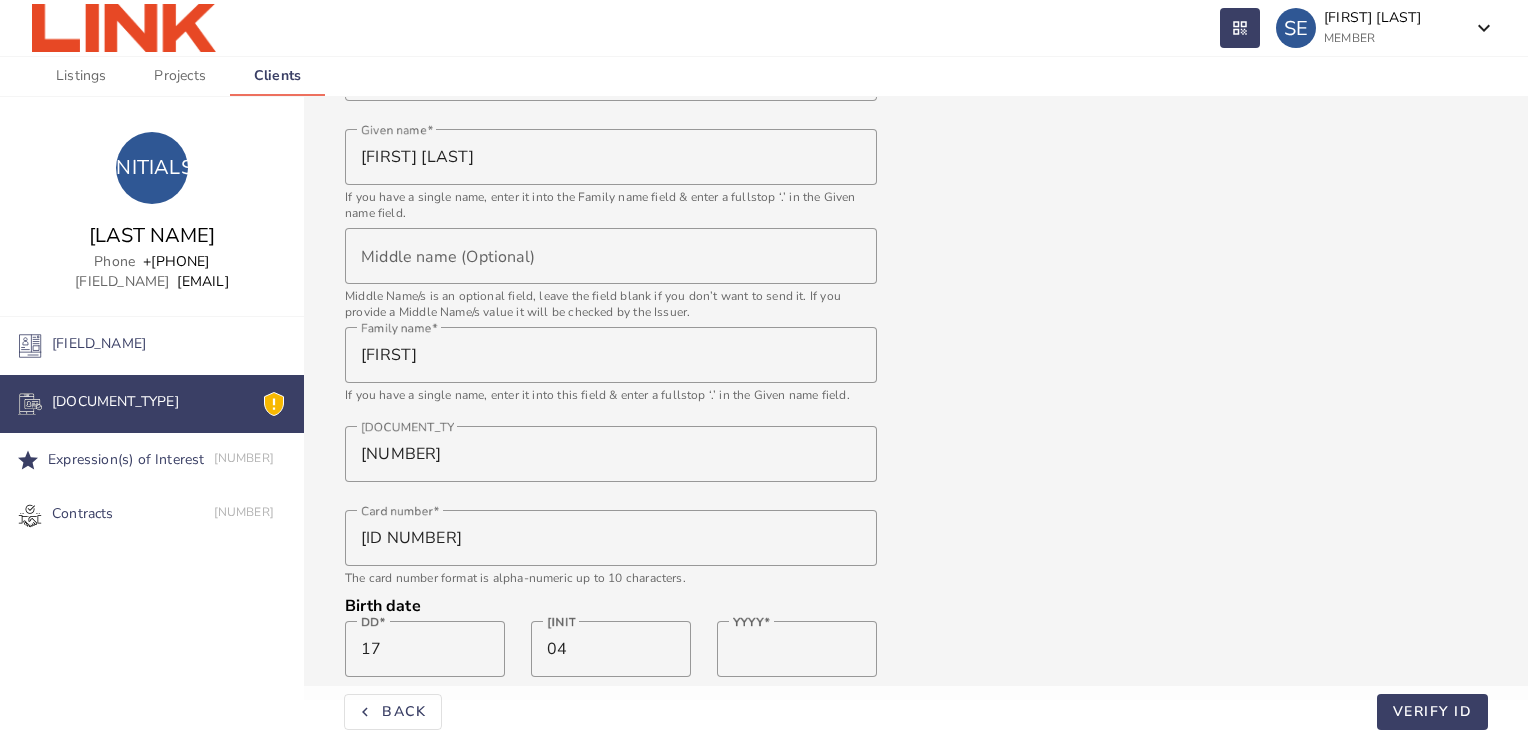 scroll, scrollTop: 604, scrollLeft: 0, axis: vertical 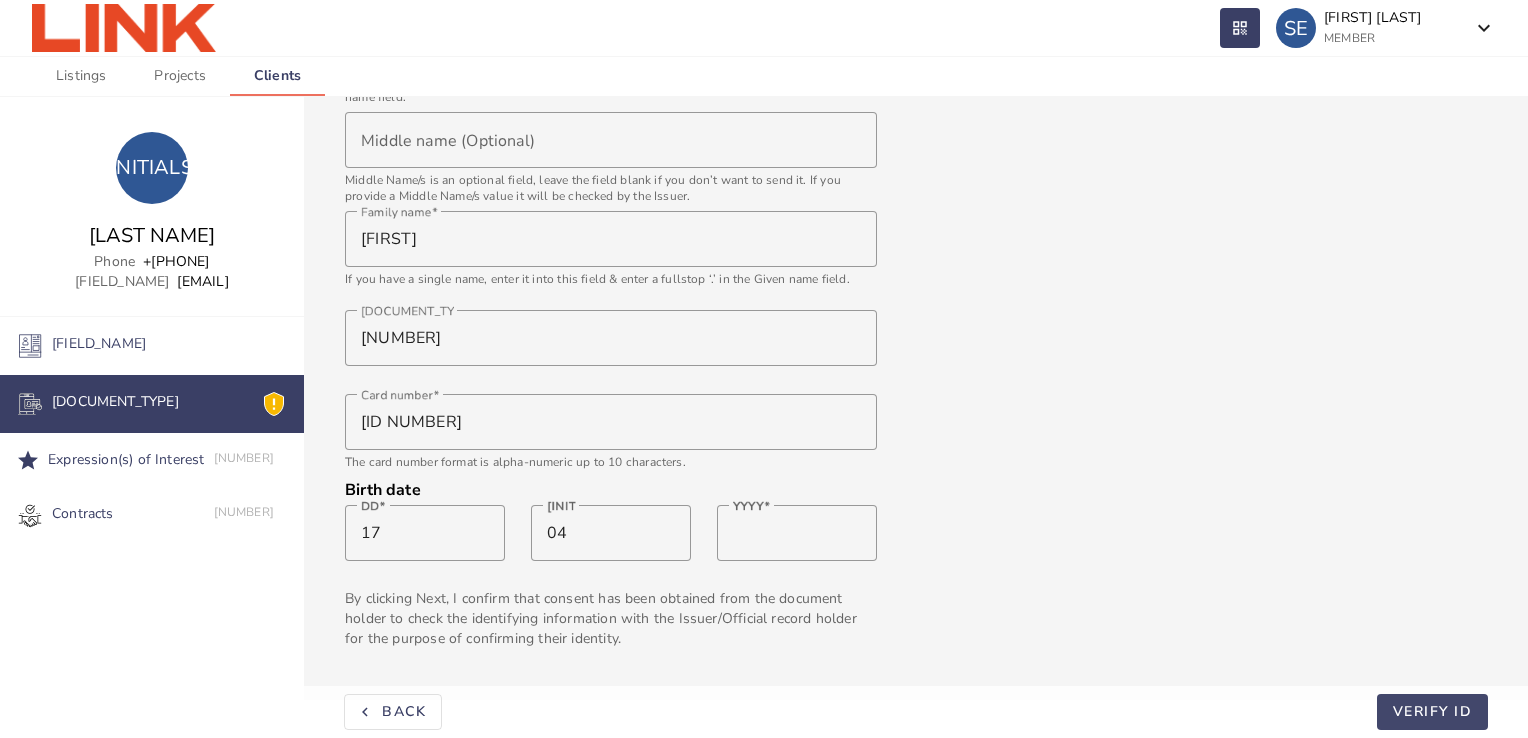 click at bounding box center [1433, 712] 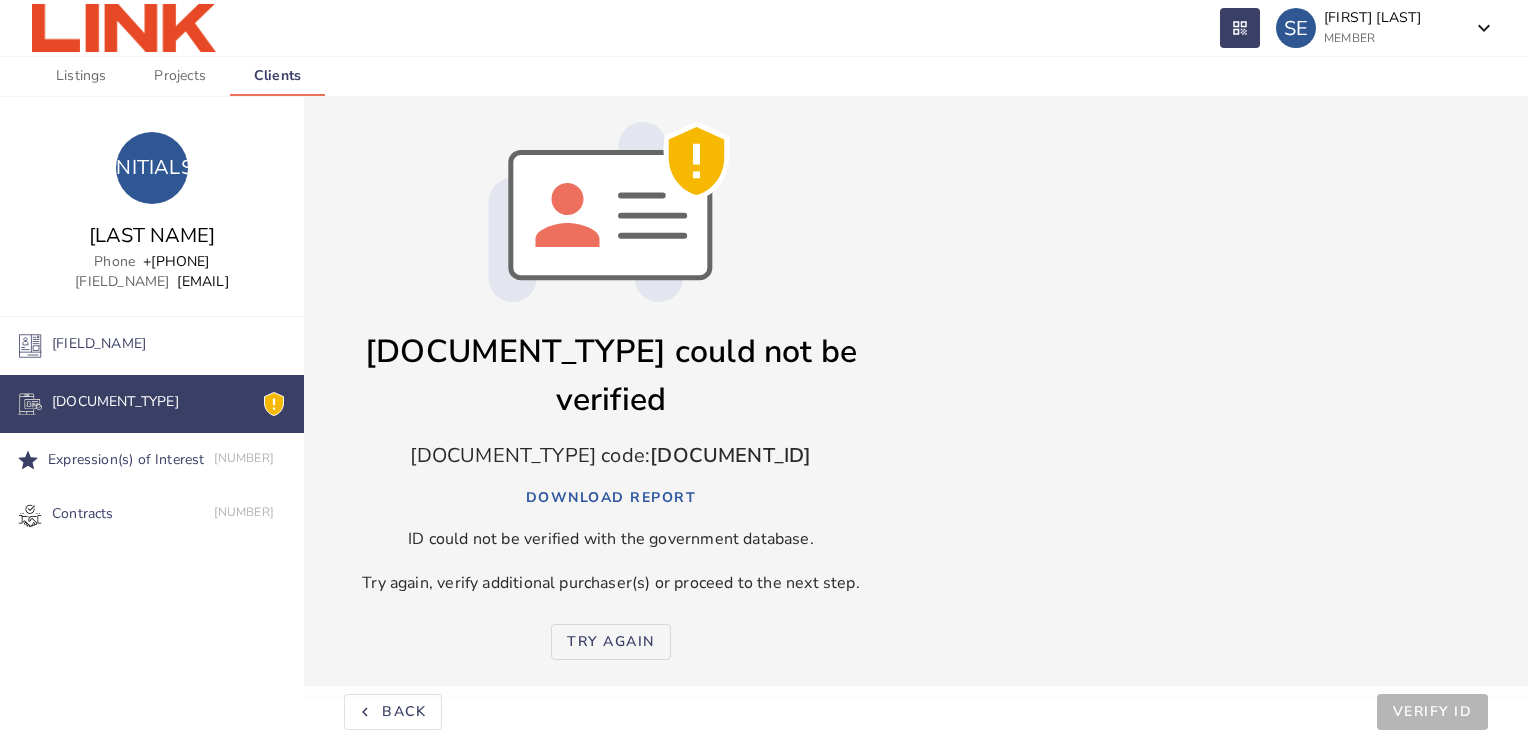 scroll, scrollTop: 131, scrollLeft: 0, axis: vertical 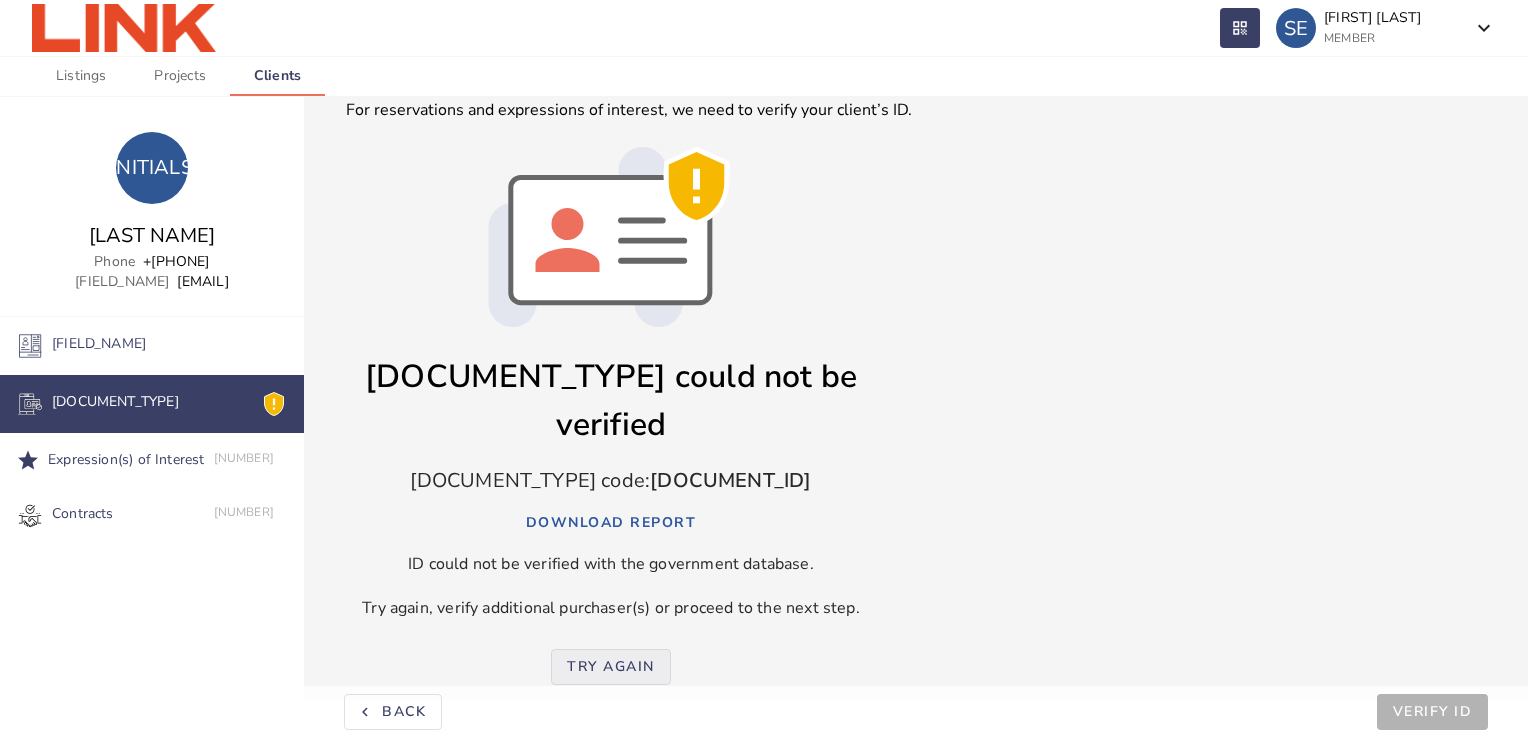 click on "Try again" at bounding box center [611, 667] 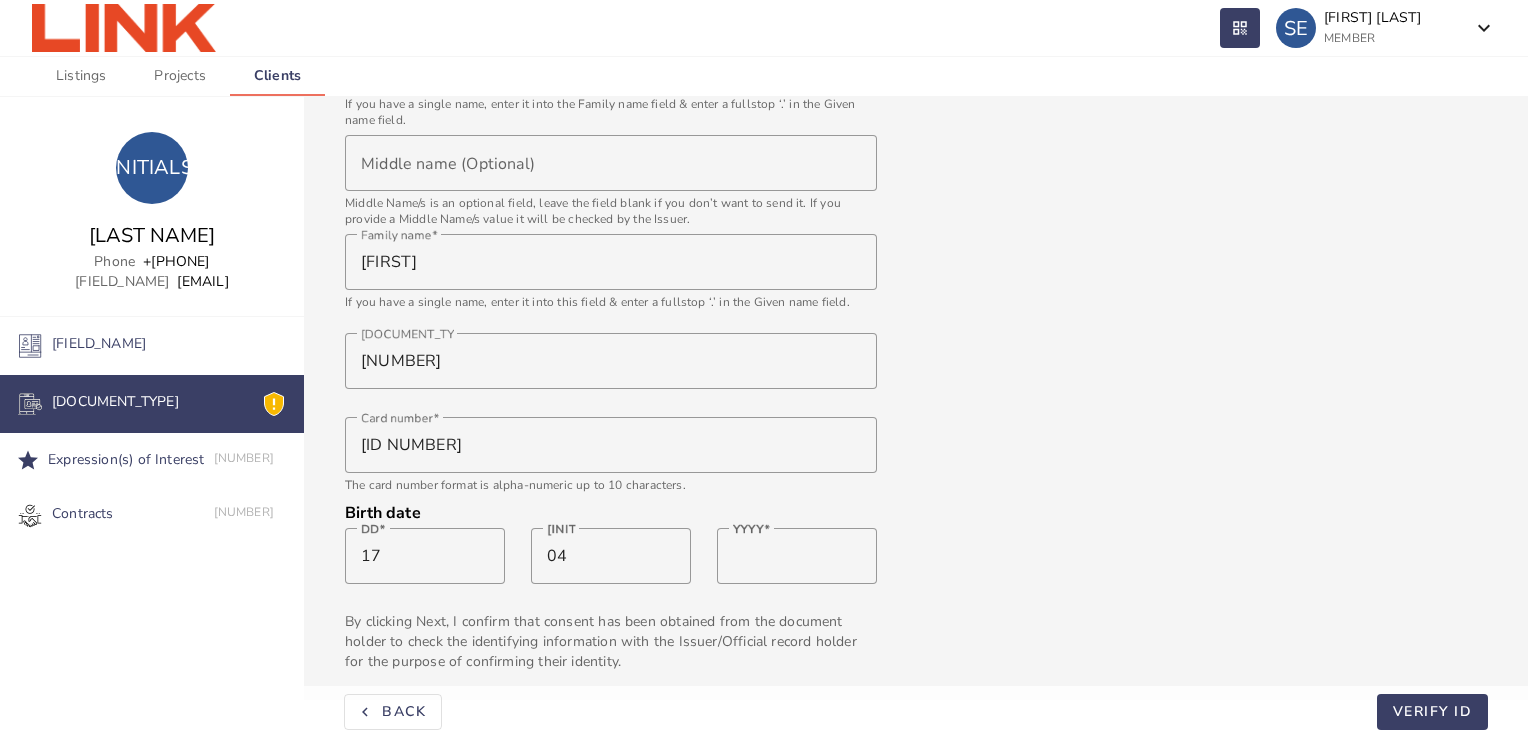 scroll, scrollTop: 586, scrollLeft: 0, axis: vertical 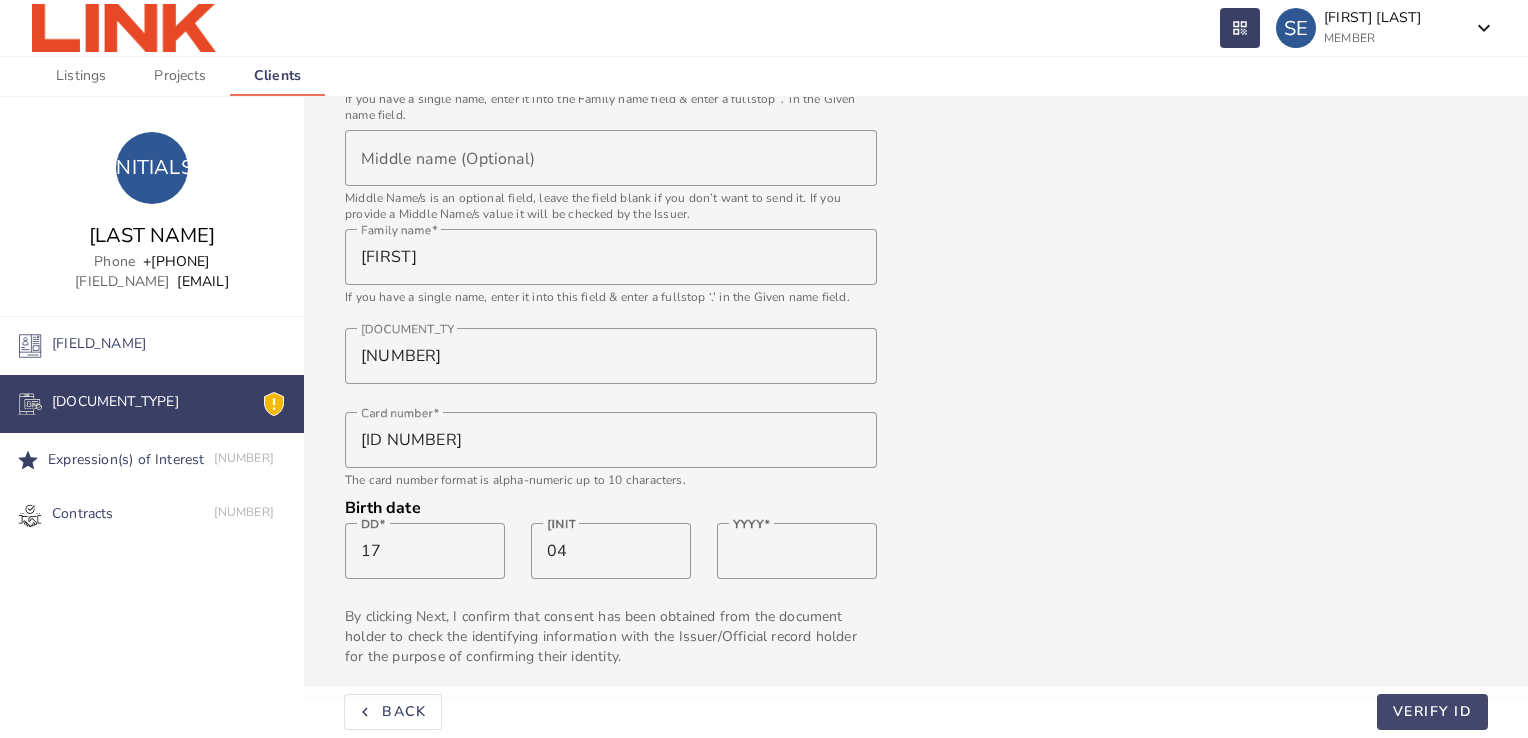 click on "VERIFY ID" at bounding box center (1433, 711) 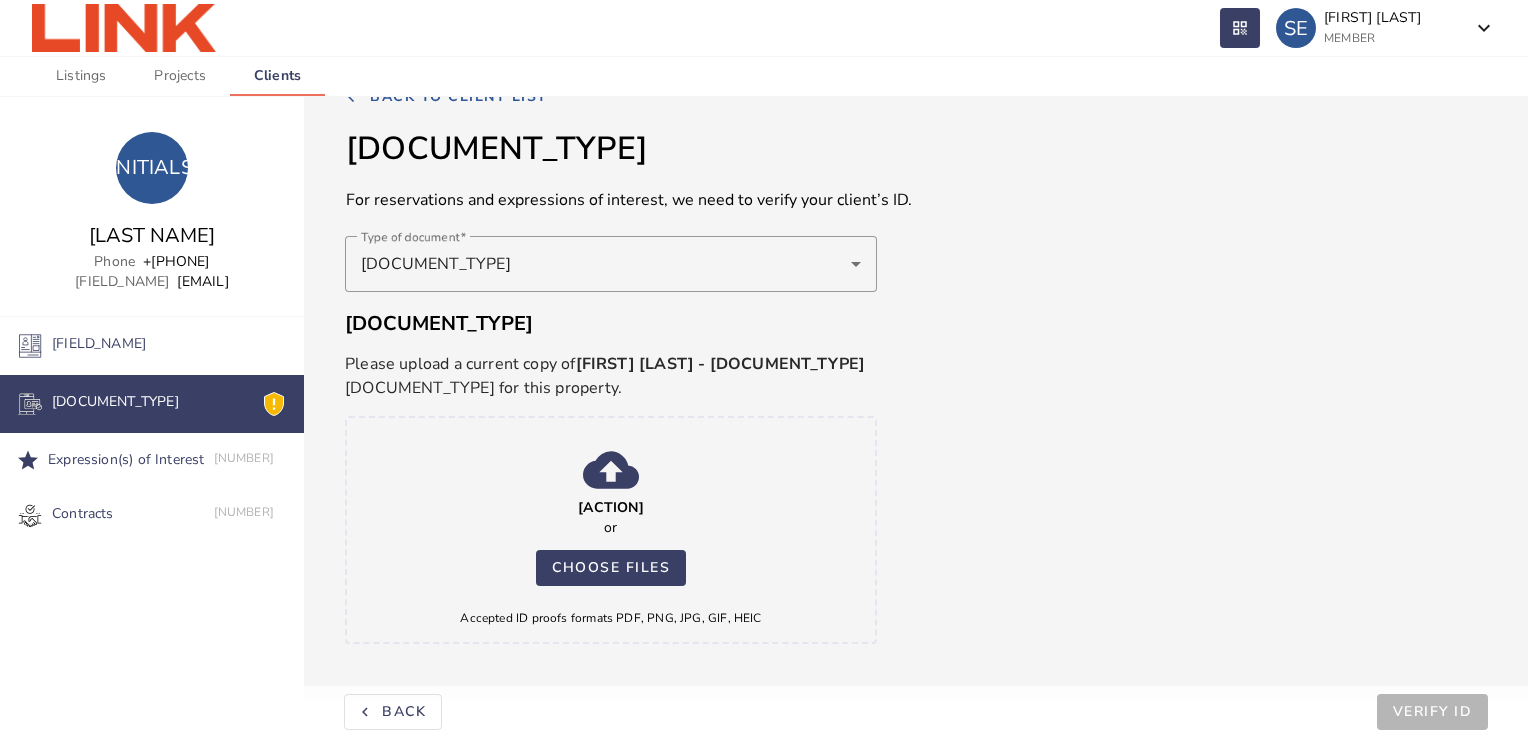 scroll, scrollTop: 40, scrollLeft: 0, axis: vertical 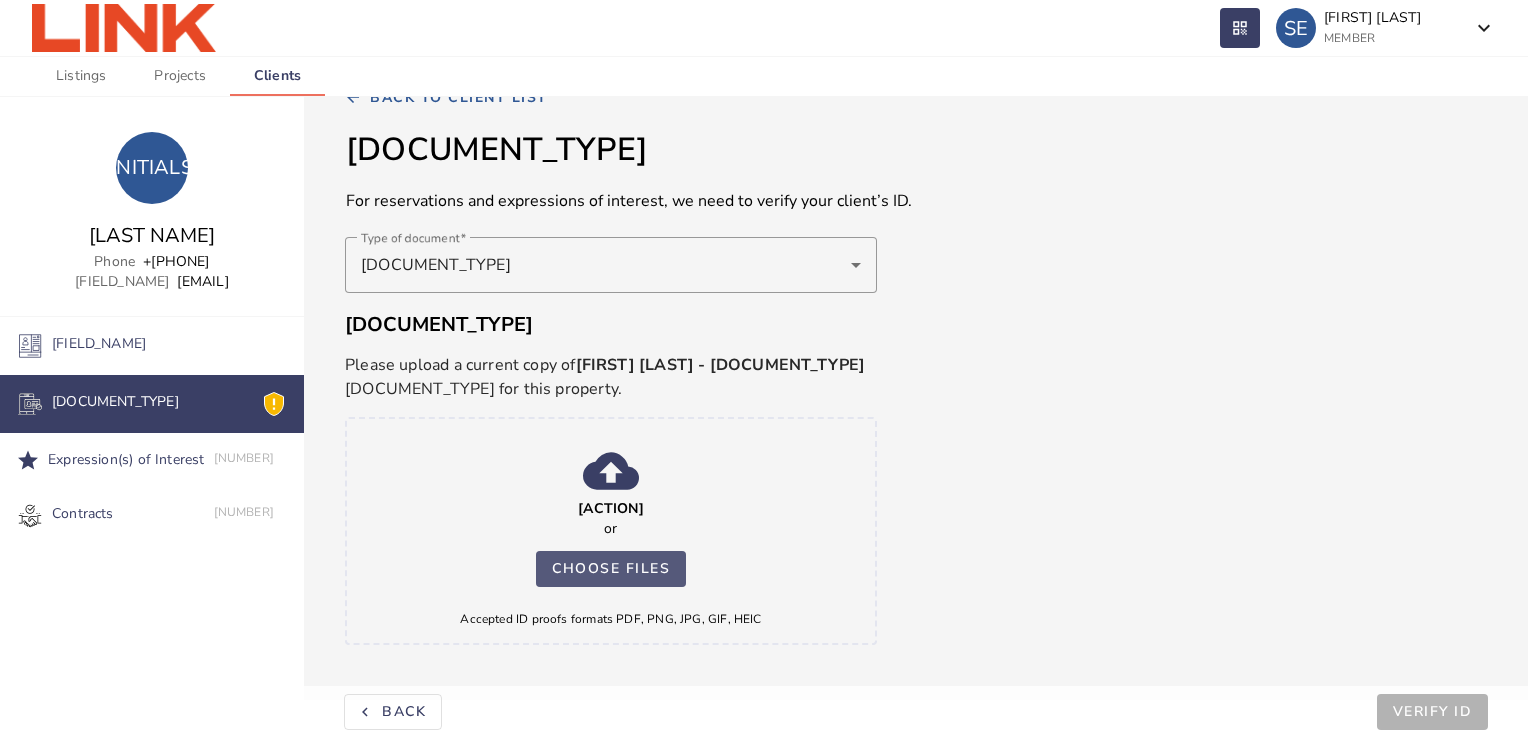 click on "Choose files" at bounding box center (611, 569) 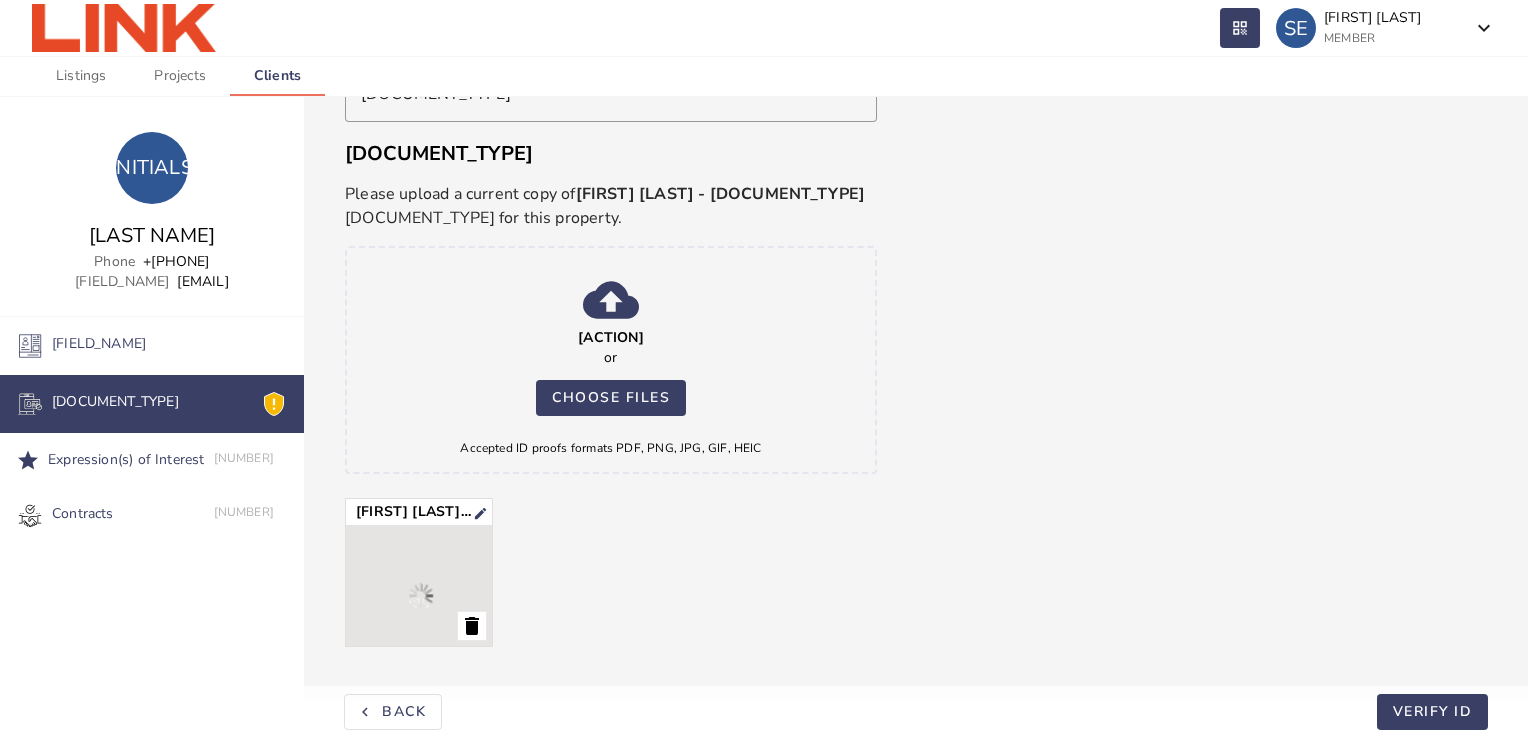 scroll, scrollTop: 212, scrollLeft: 0, axis: vertical 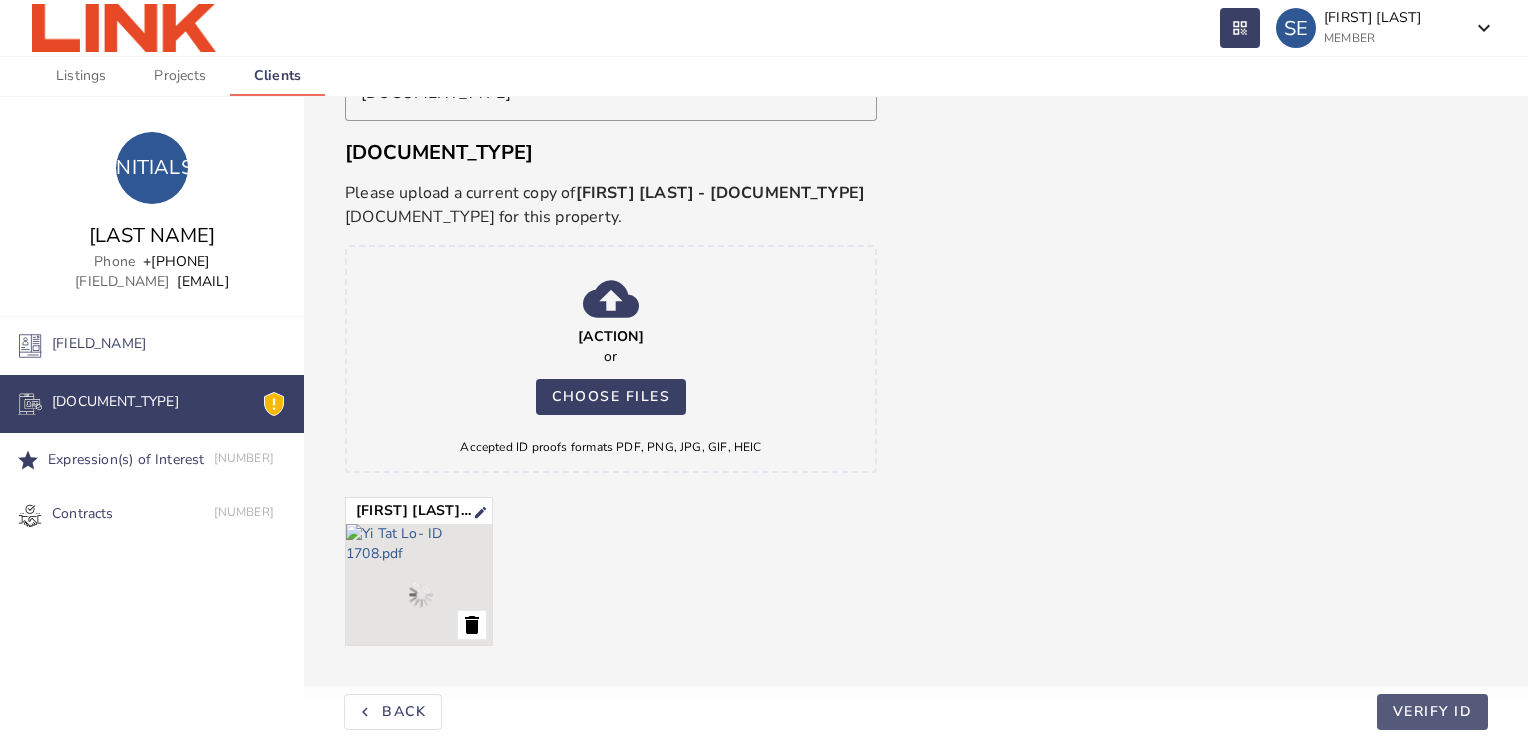 click on "VERIFY ID" at bounding box center (1433, 711) 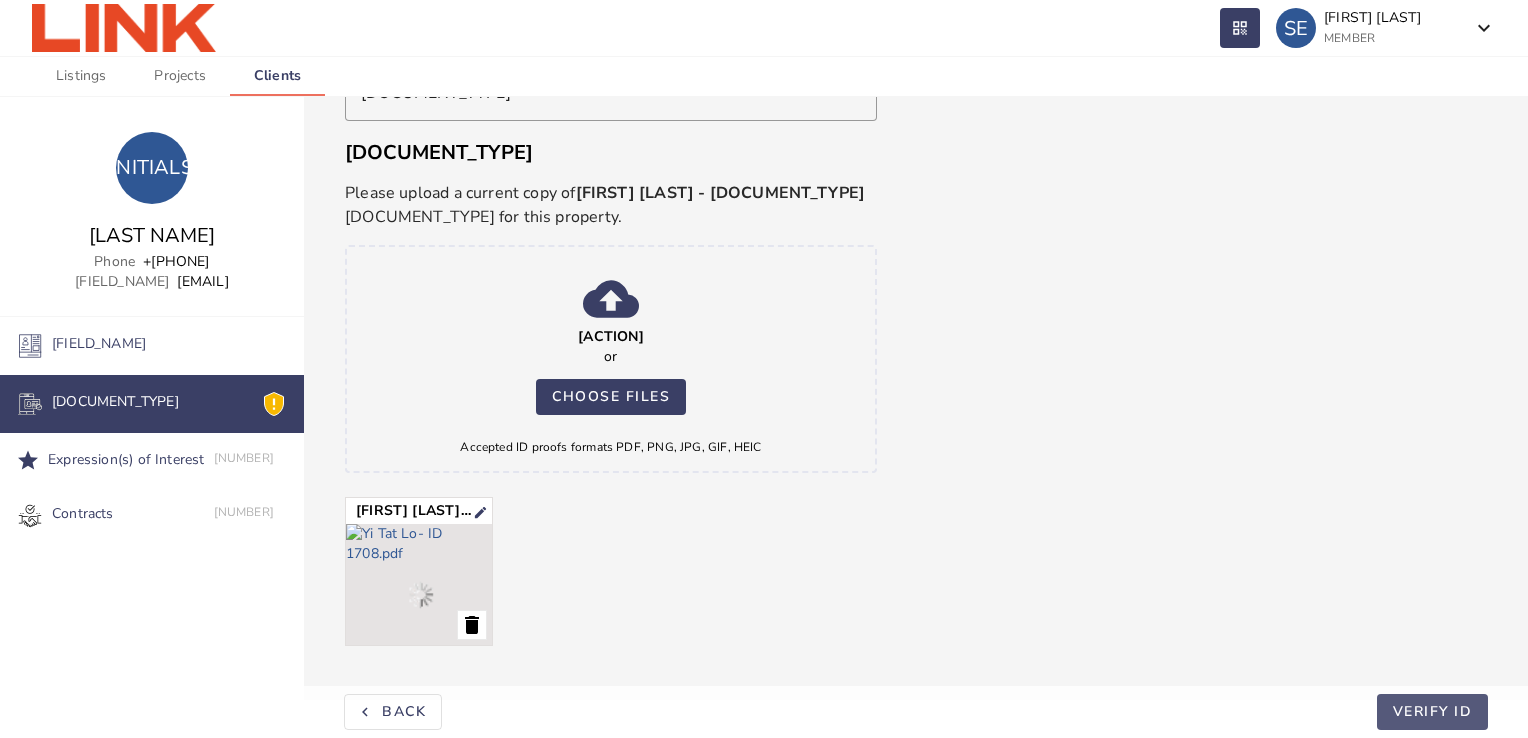scroll, scrollTop: 0, scrollLeft: 0, axis: both 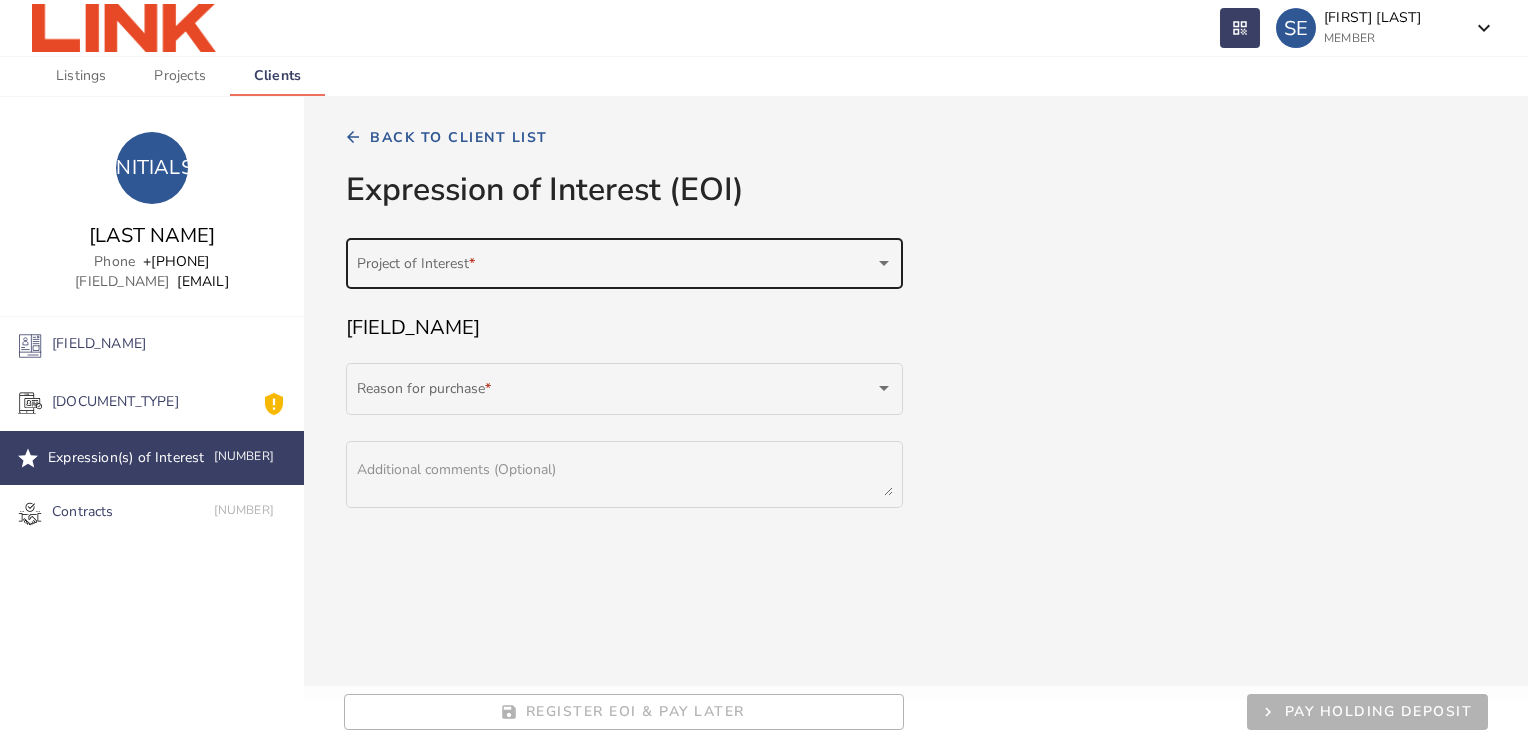 click on "Project of Interest  *" at bounding box center [625, 261] 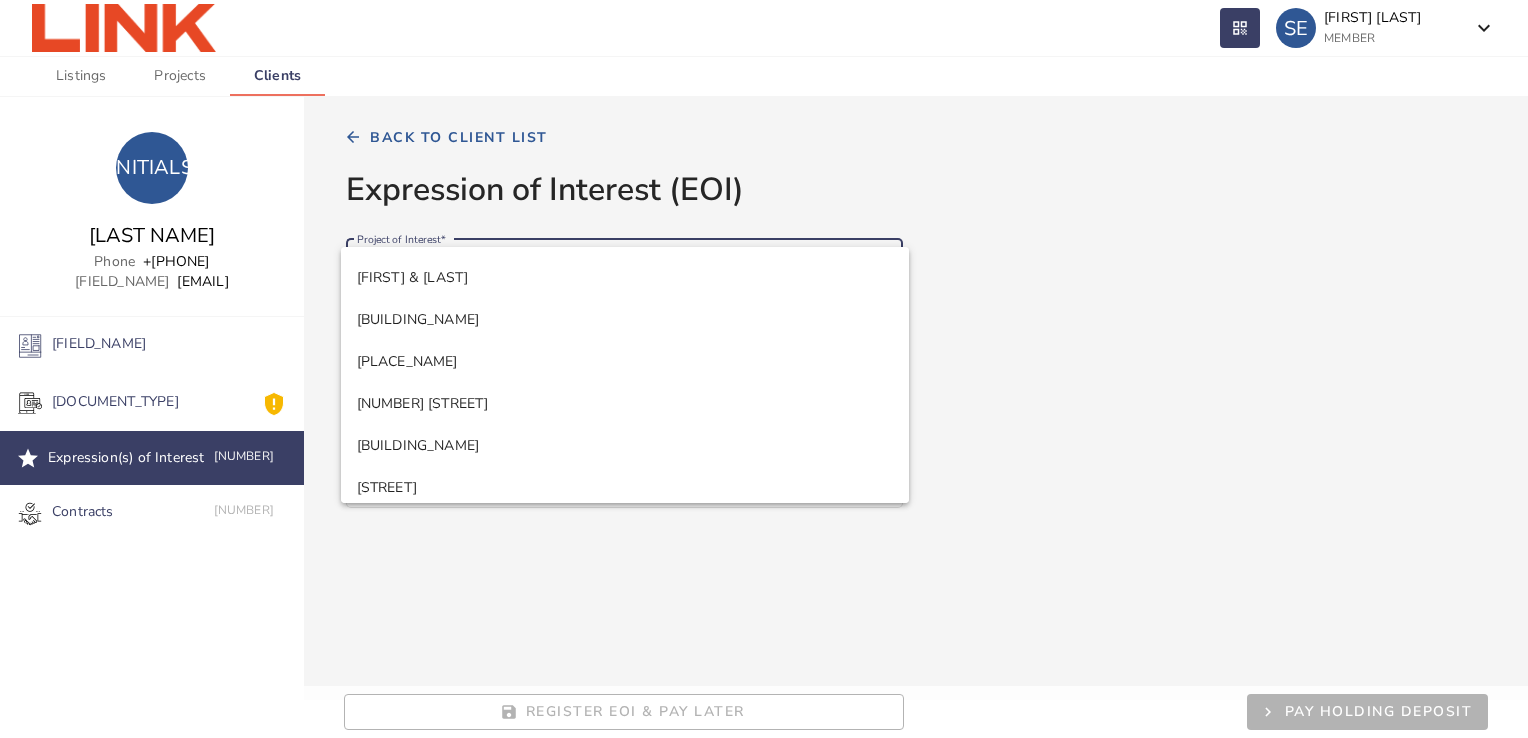 scroll, scrollTop: 0, scrollLeft: 0, axis: both 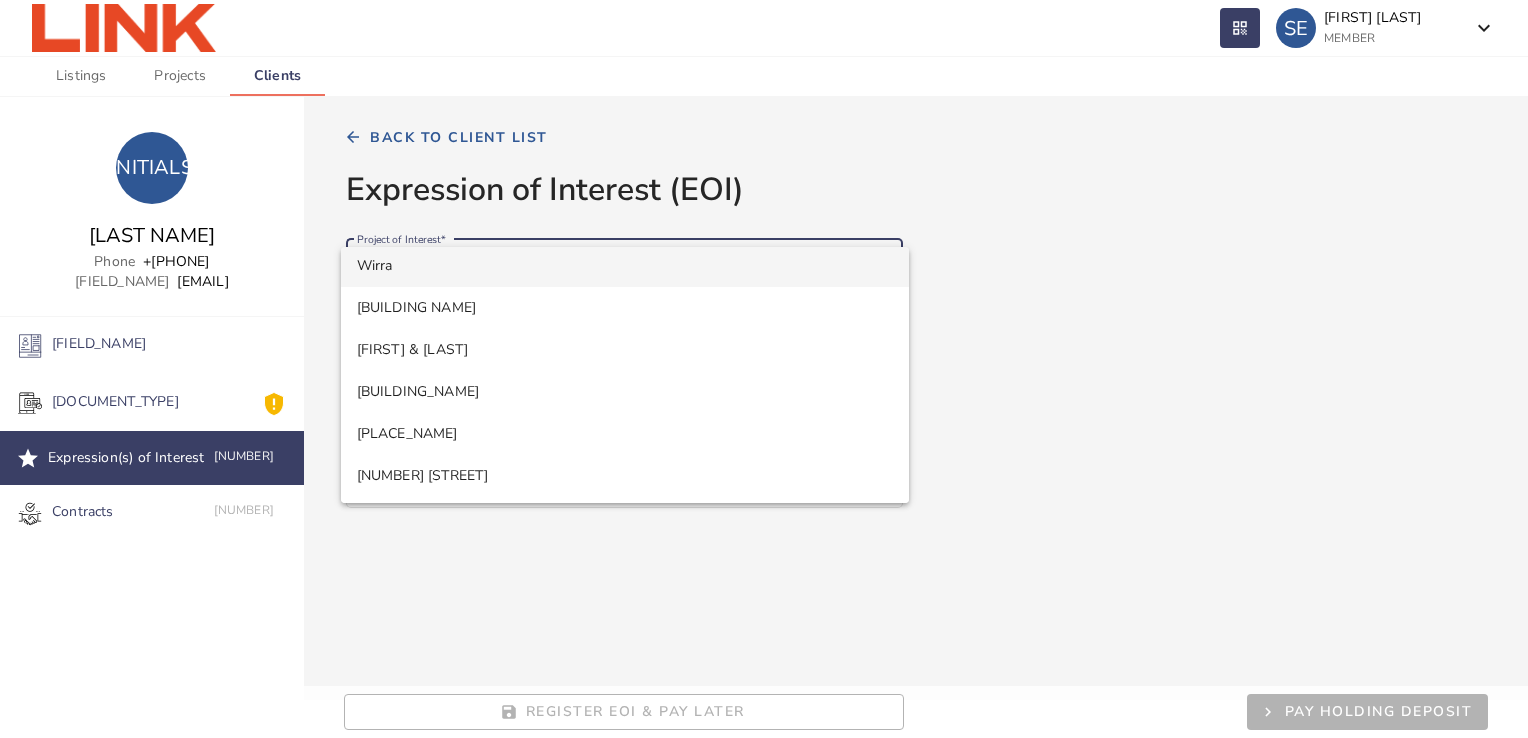 click at bounding box center (764, 369) 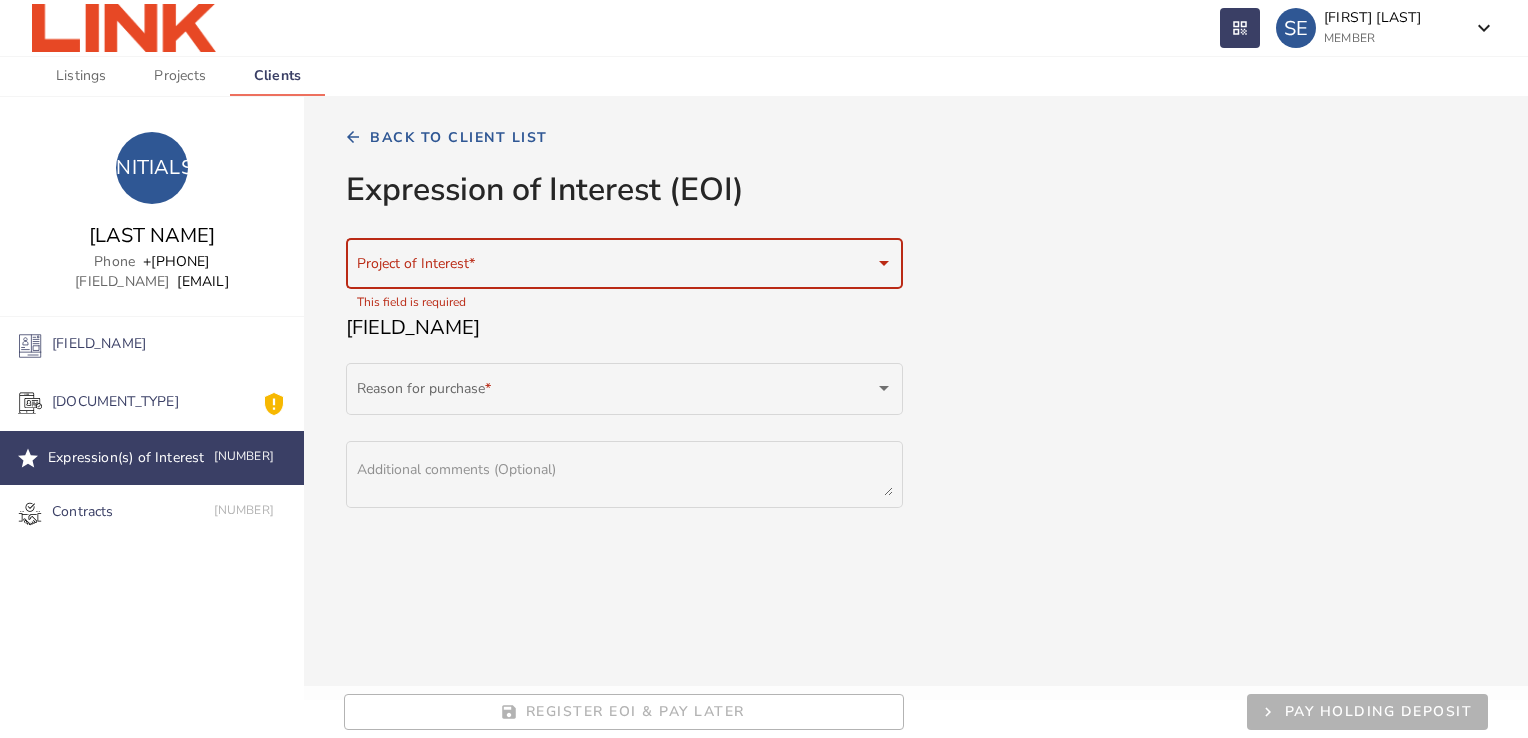 click at bounding box center (616, 268) 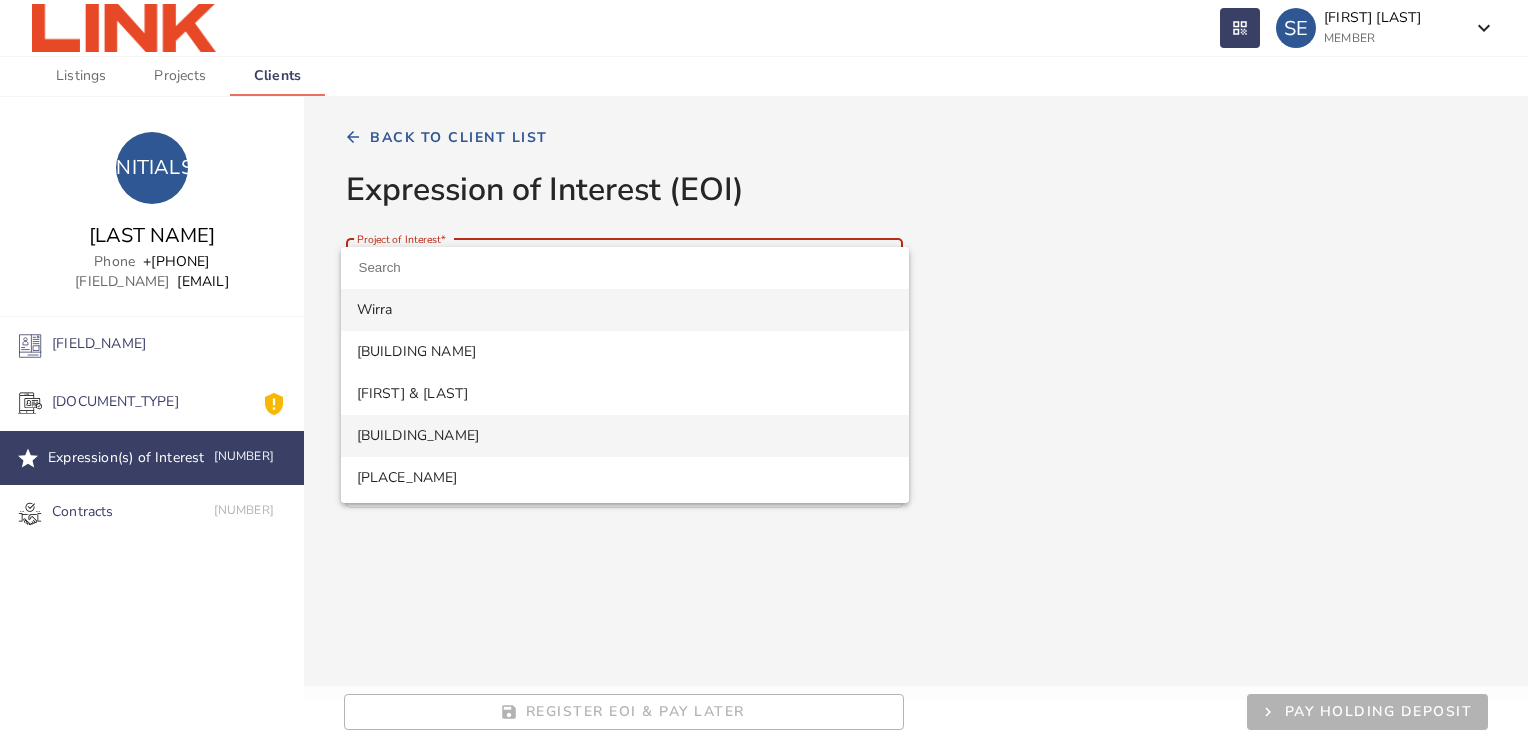 click on "[BUILDING_NAME]" at bounding box center (625, 436) 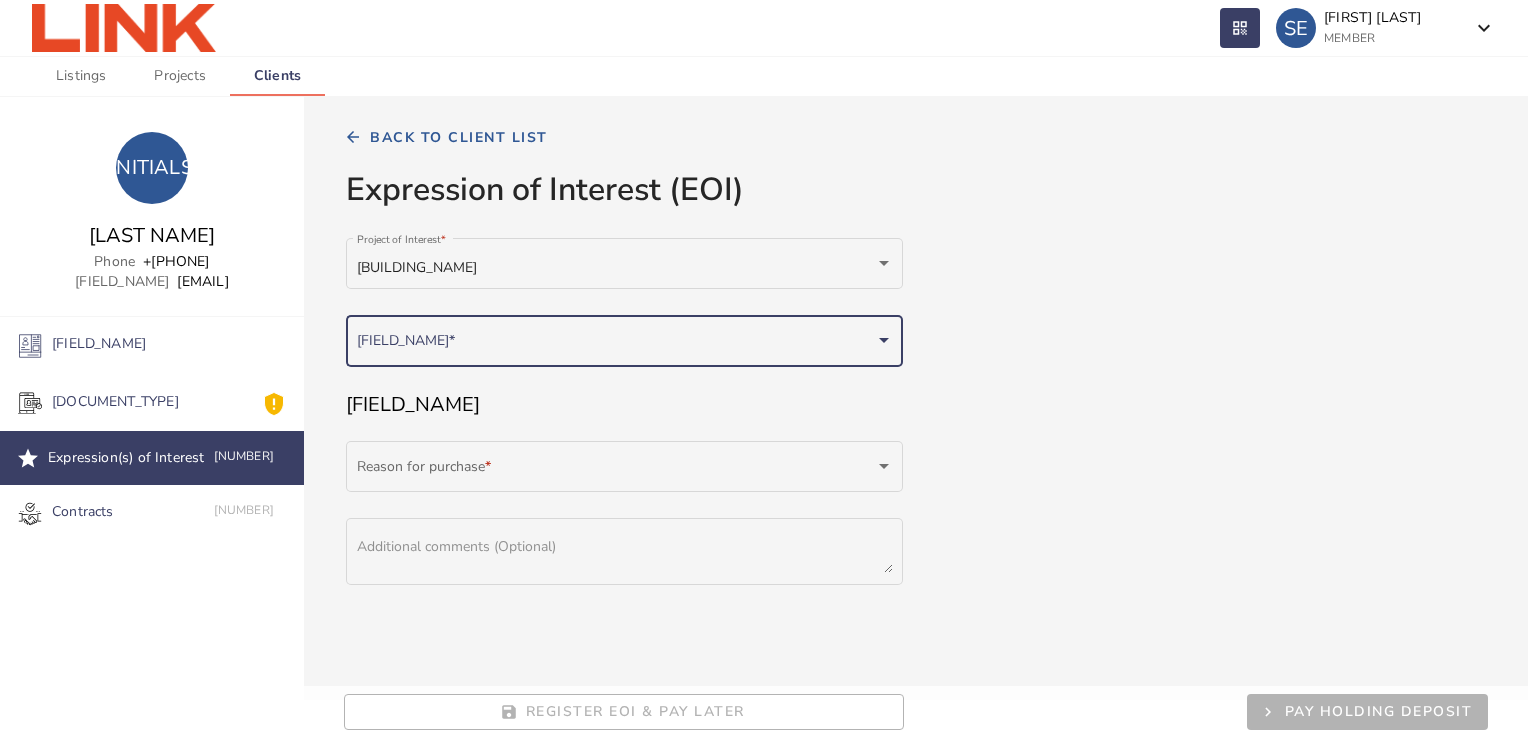 click at bounding box center (616, 345) 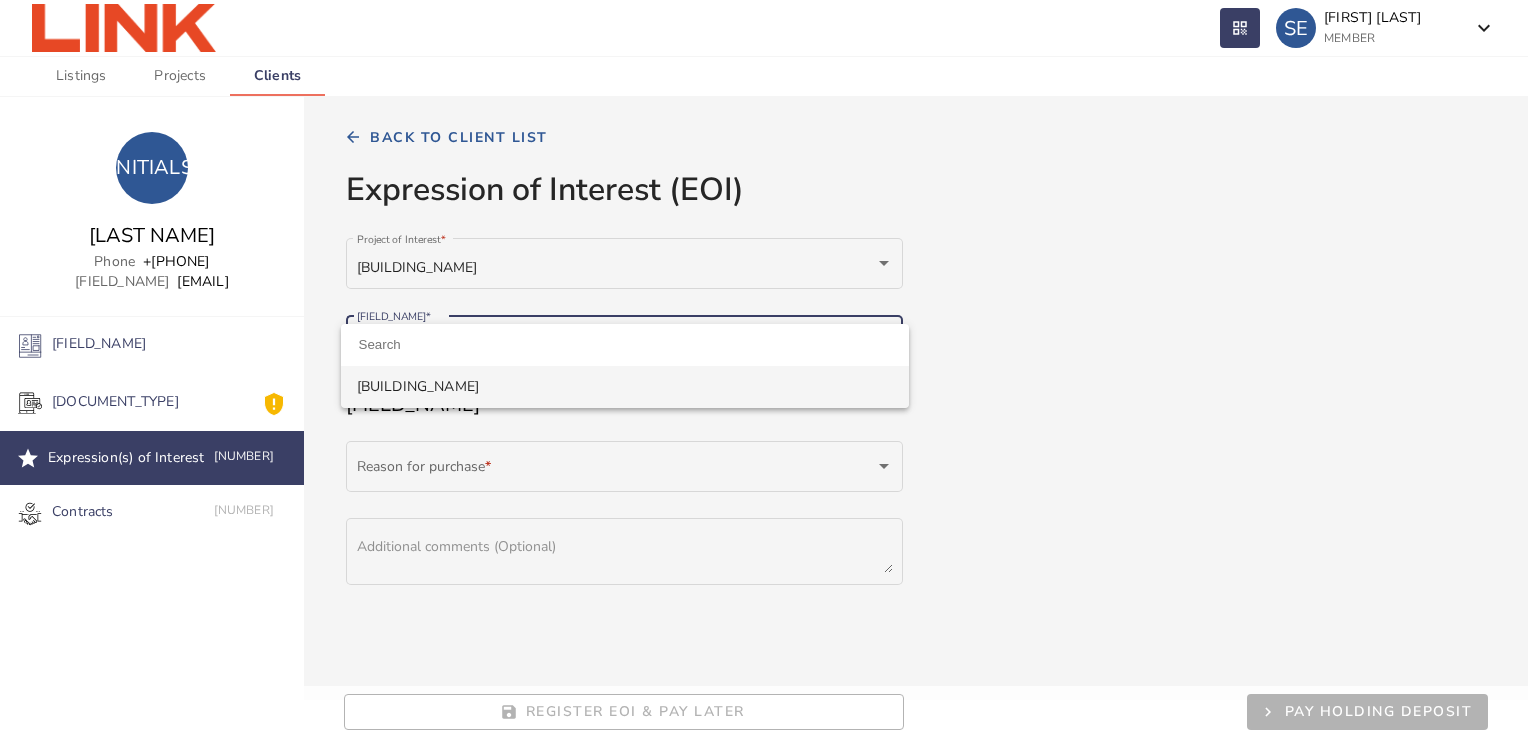 click on "[BUILDING_NAME]" at bounding box center (625, 387) 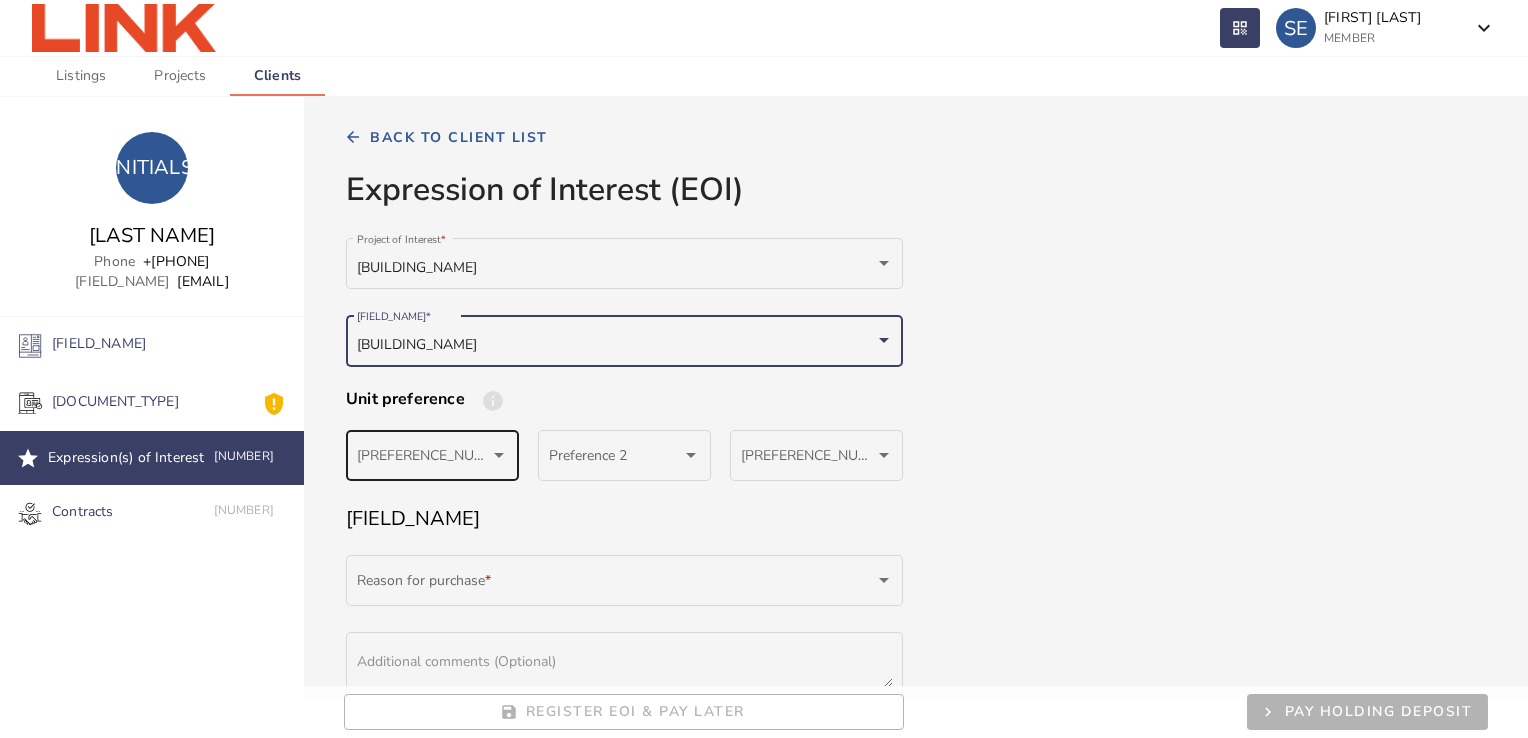 click on "[PREFERENCE_NUMBER]" at bounding box center [433, 453] 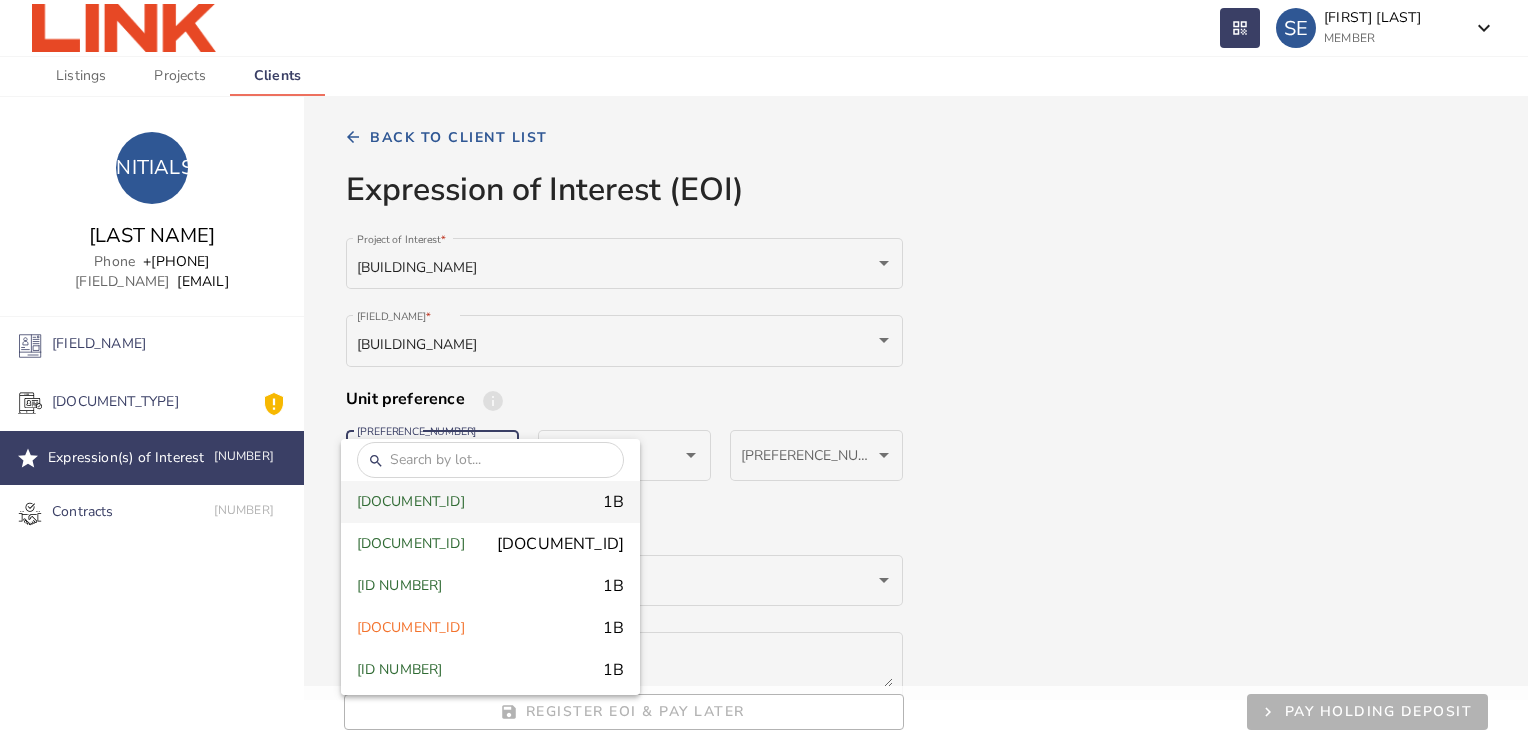 click at bounding box center (491, 460) 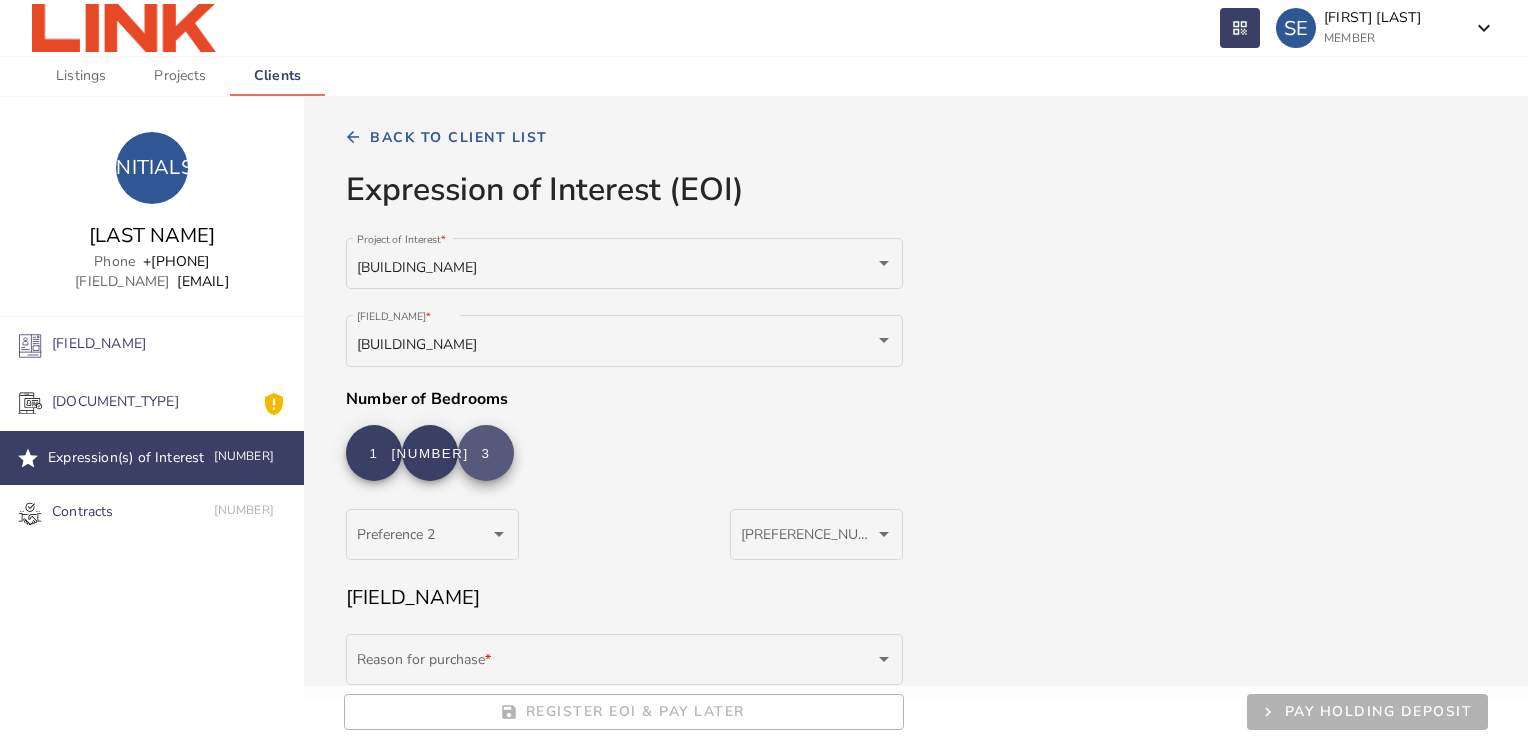 click at bounding box center (486, 453) 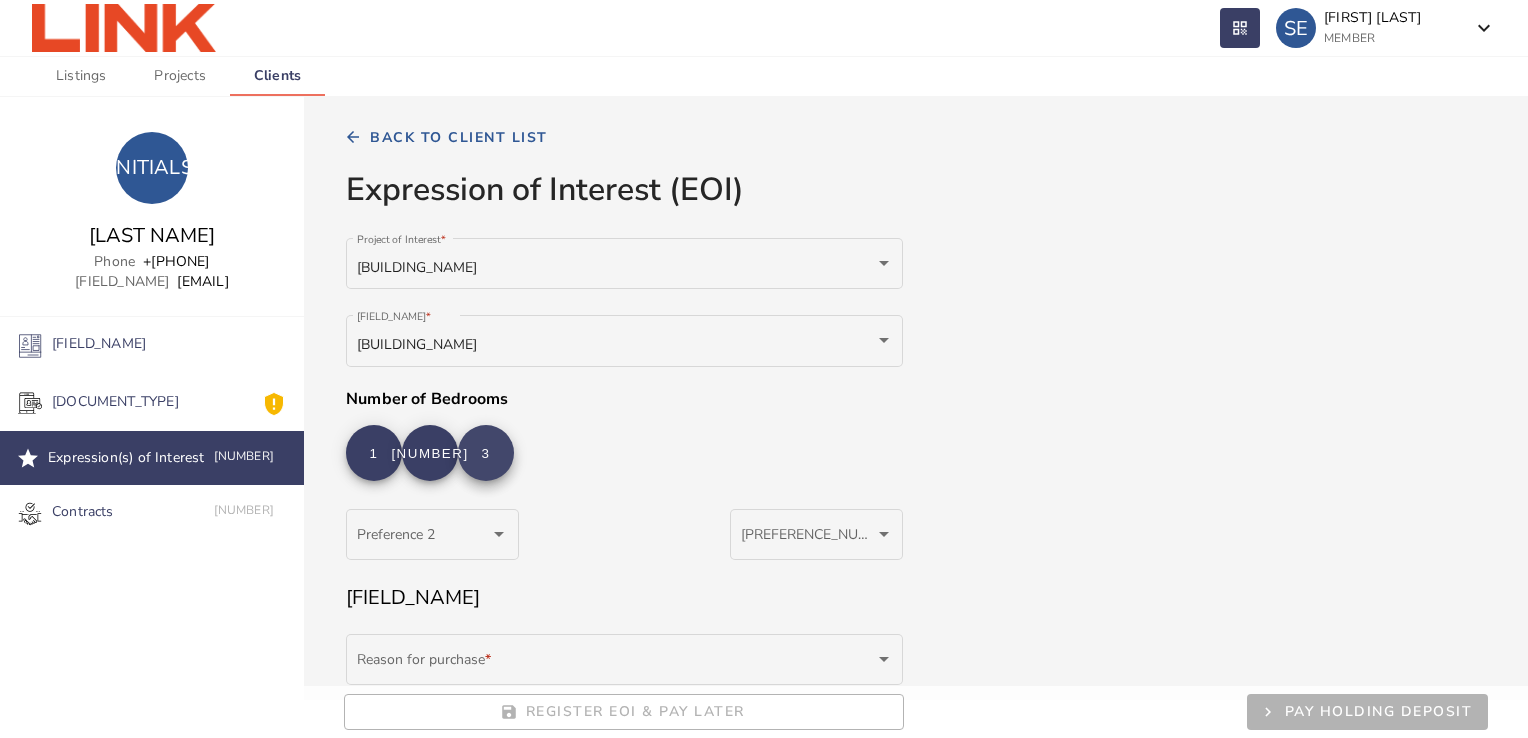 click at bounding box center [486, 453] 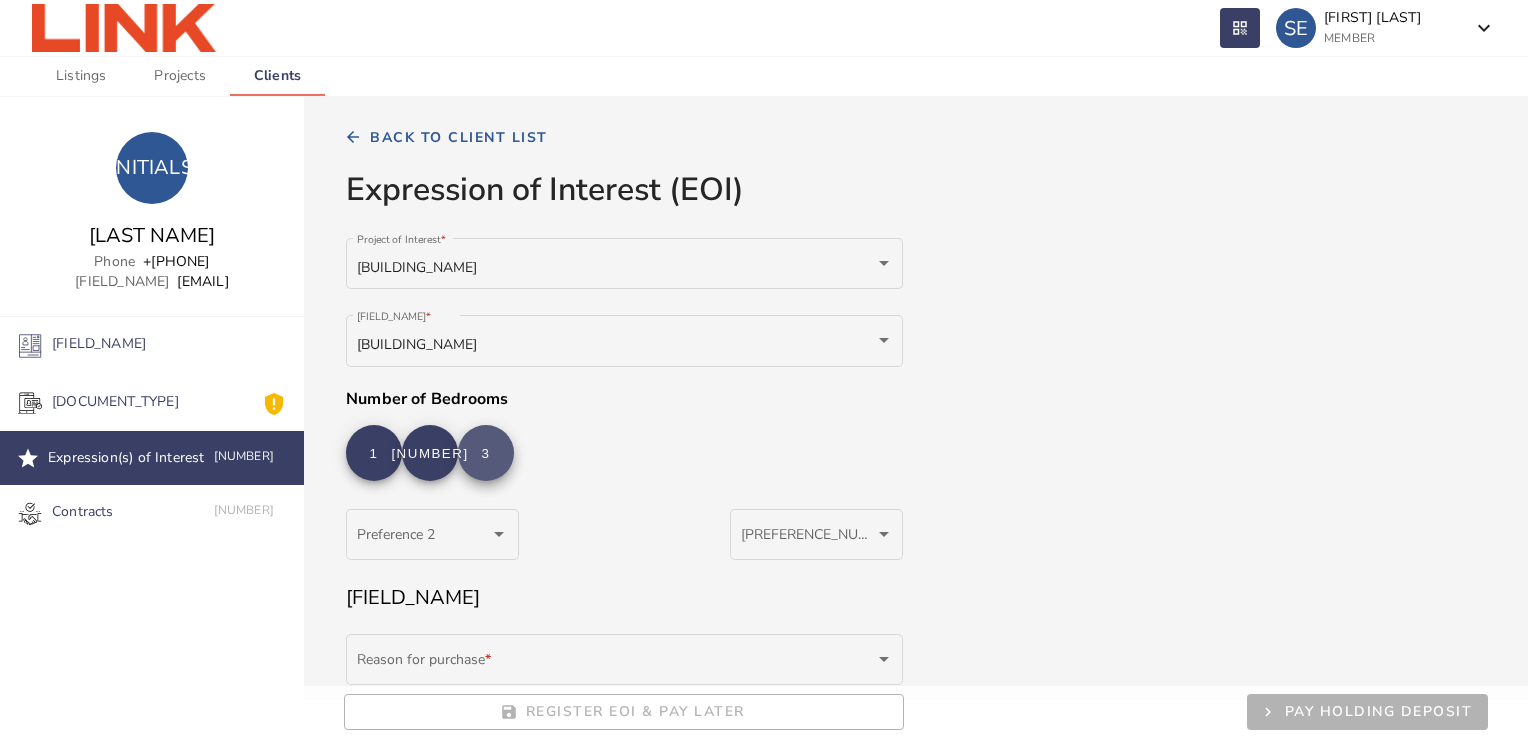 click at bounding box center [486, 453] 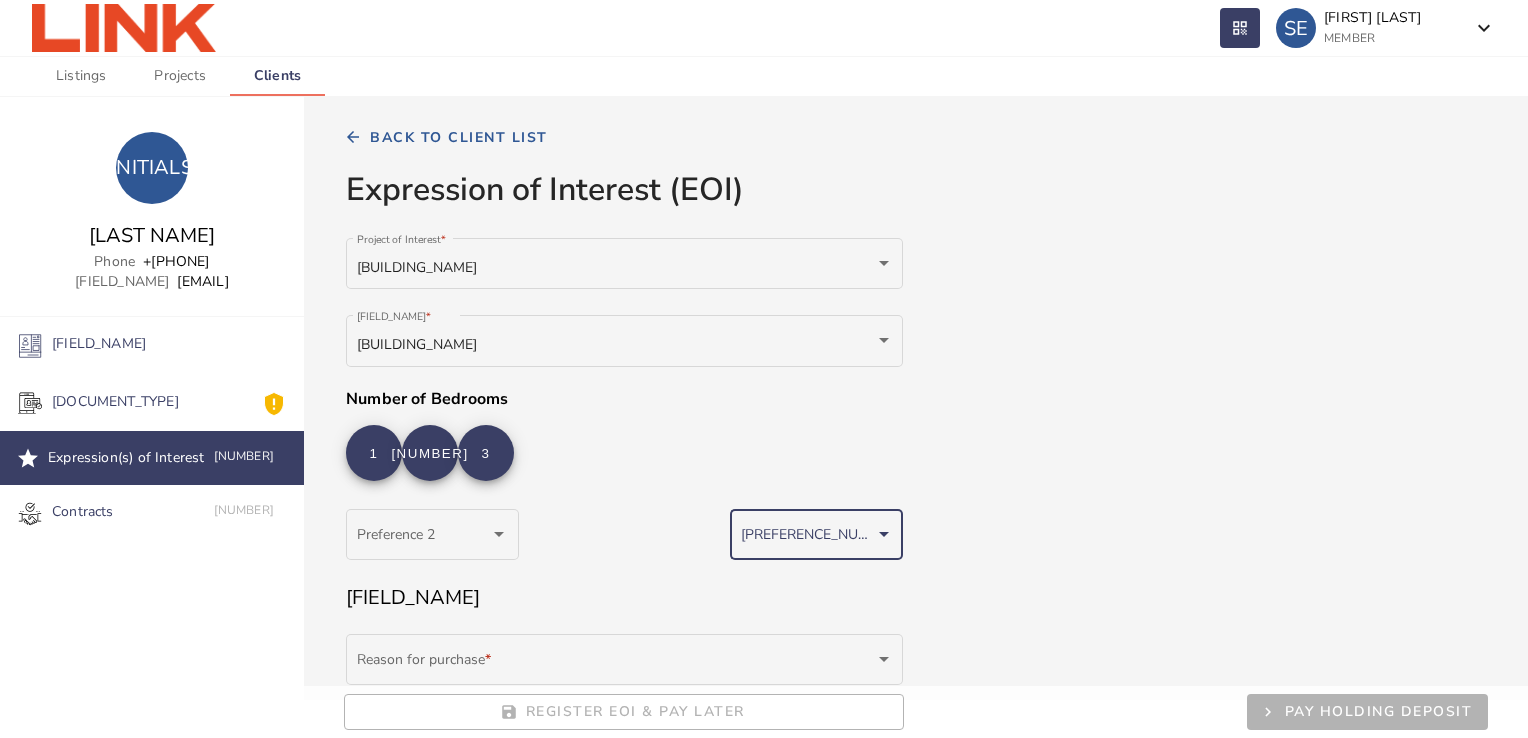 click at bounding box center (808, 538) 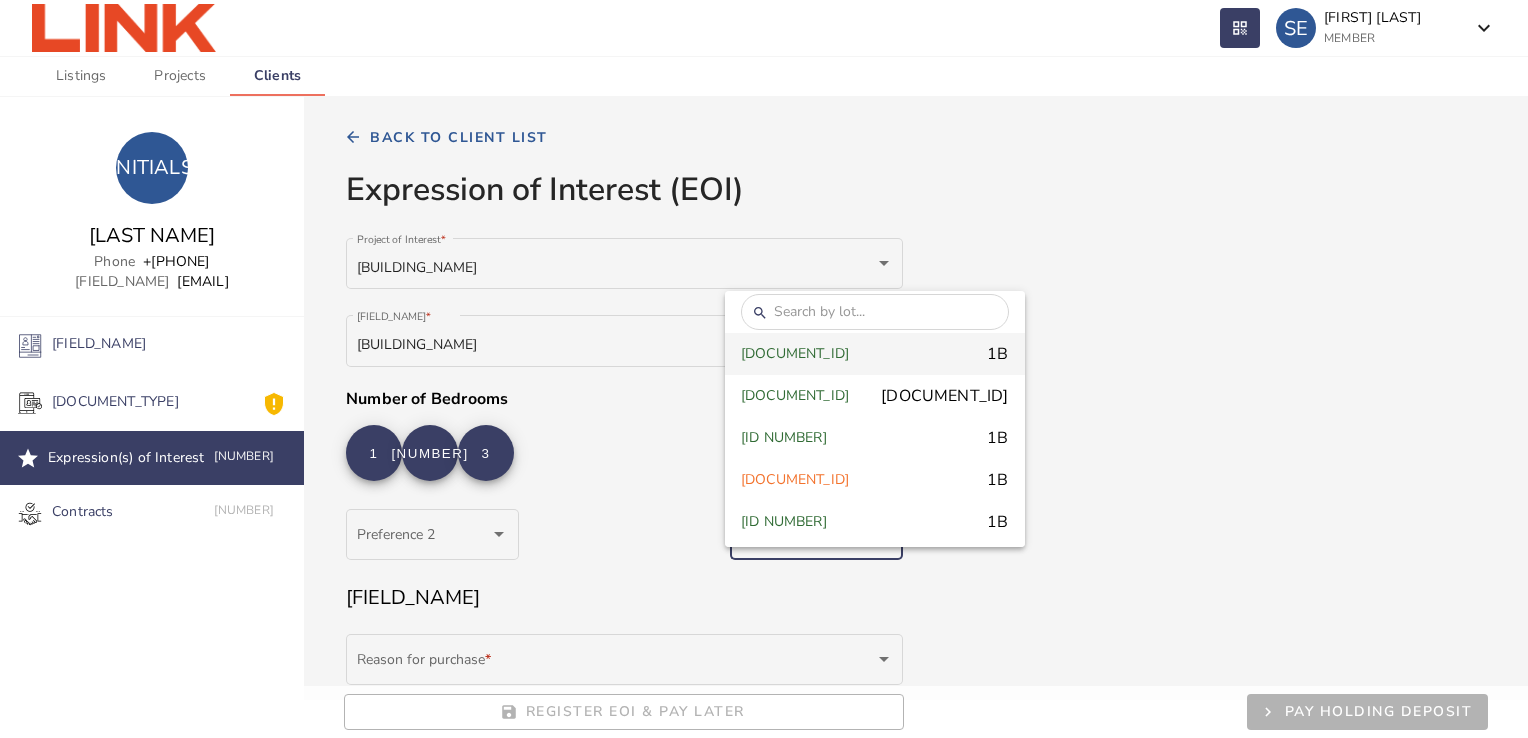 click at bounding box center (764, 369) 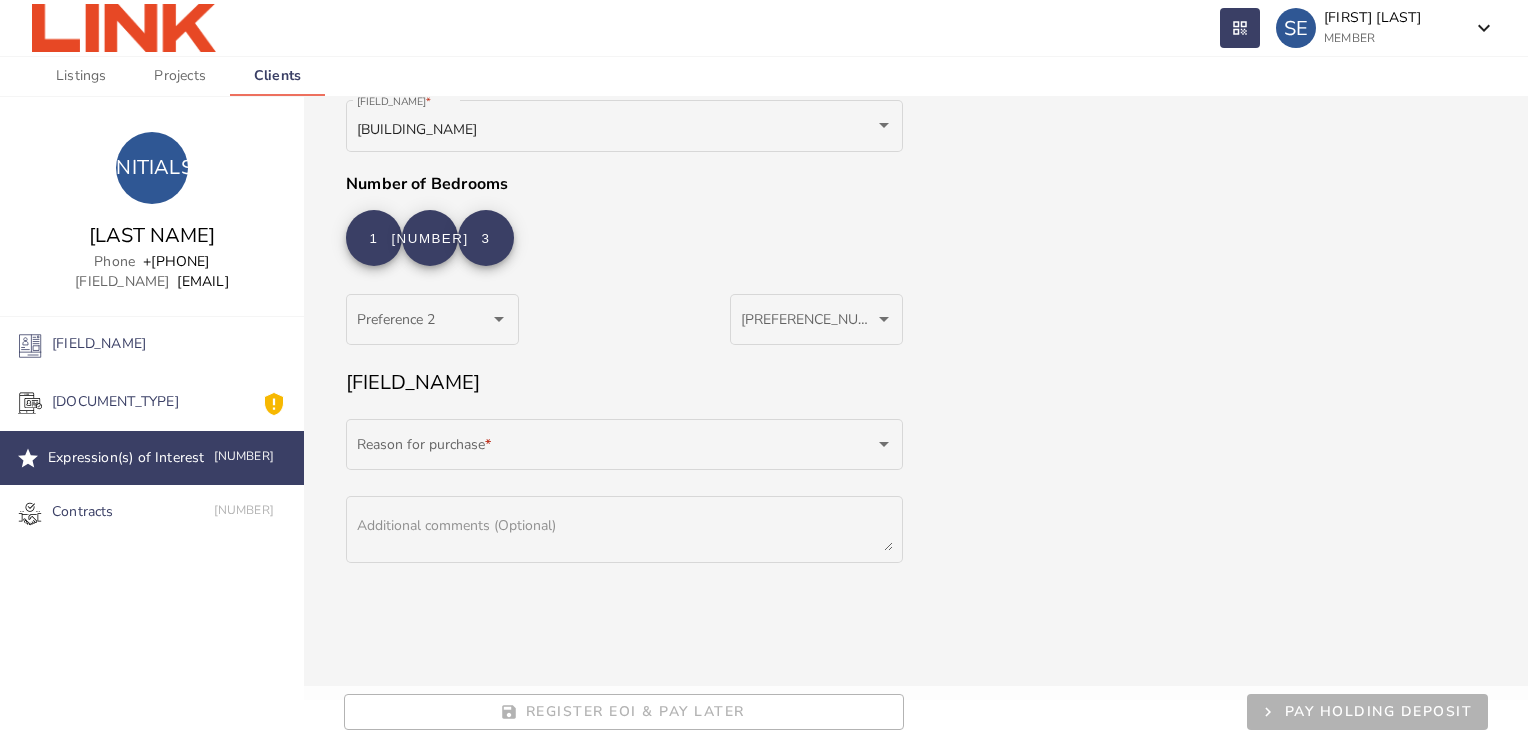 scroll, scrollTop: 227, scrollLeft: 0, axis: vertical 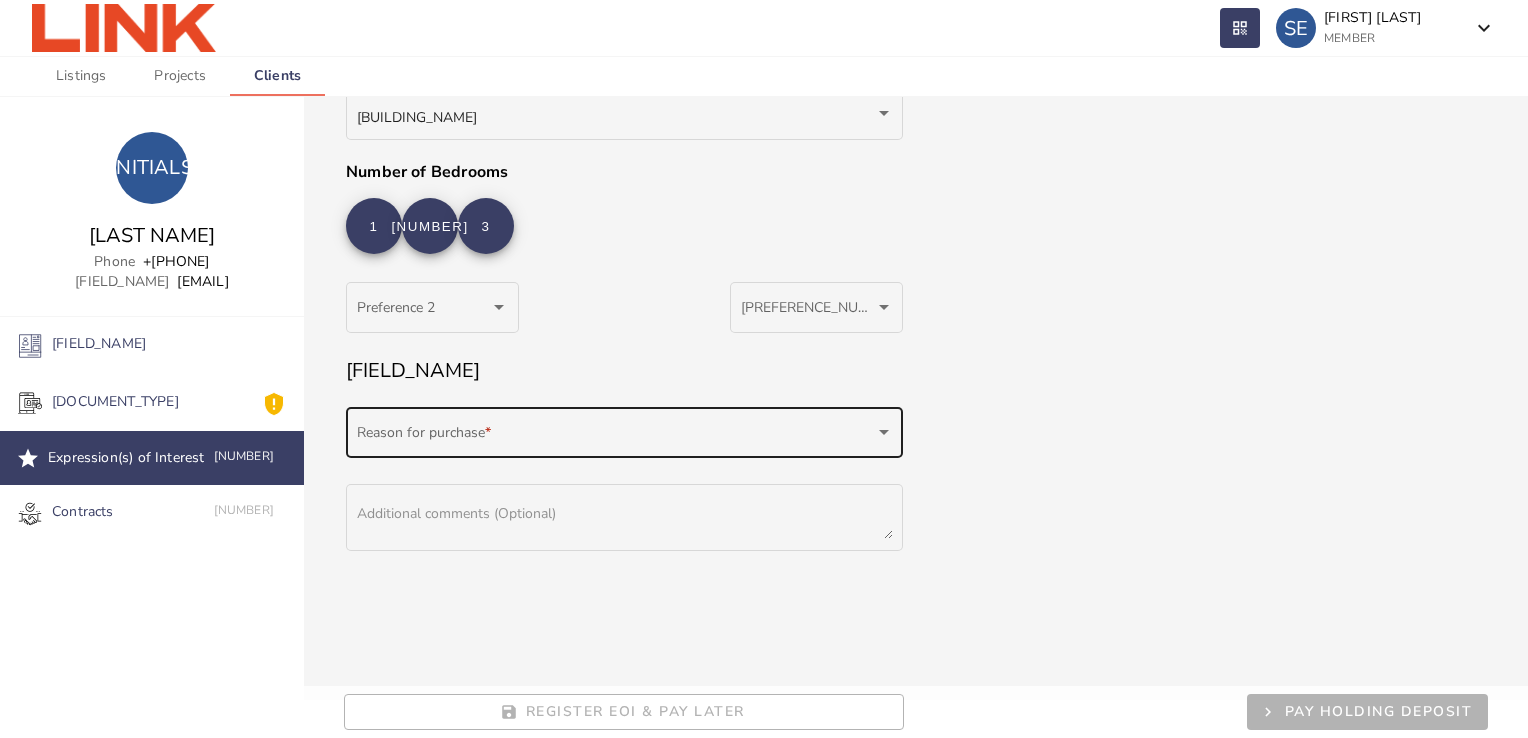 click on "Reason for purchase  *" at bounding box center (625, 430) 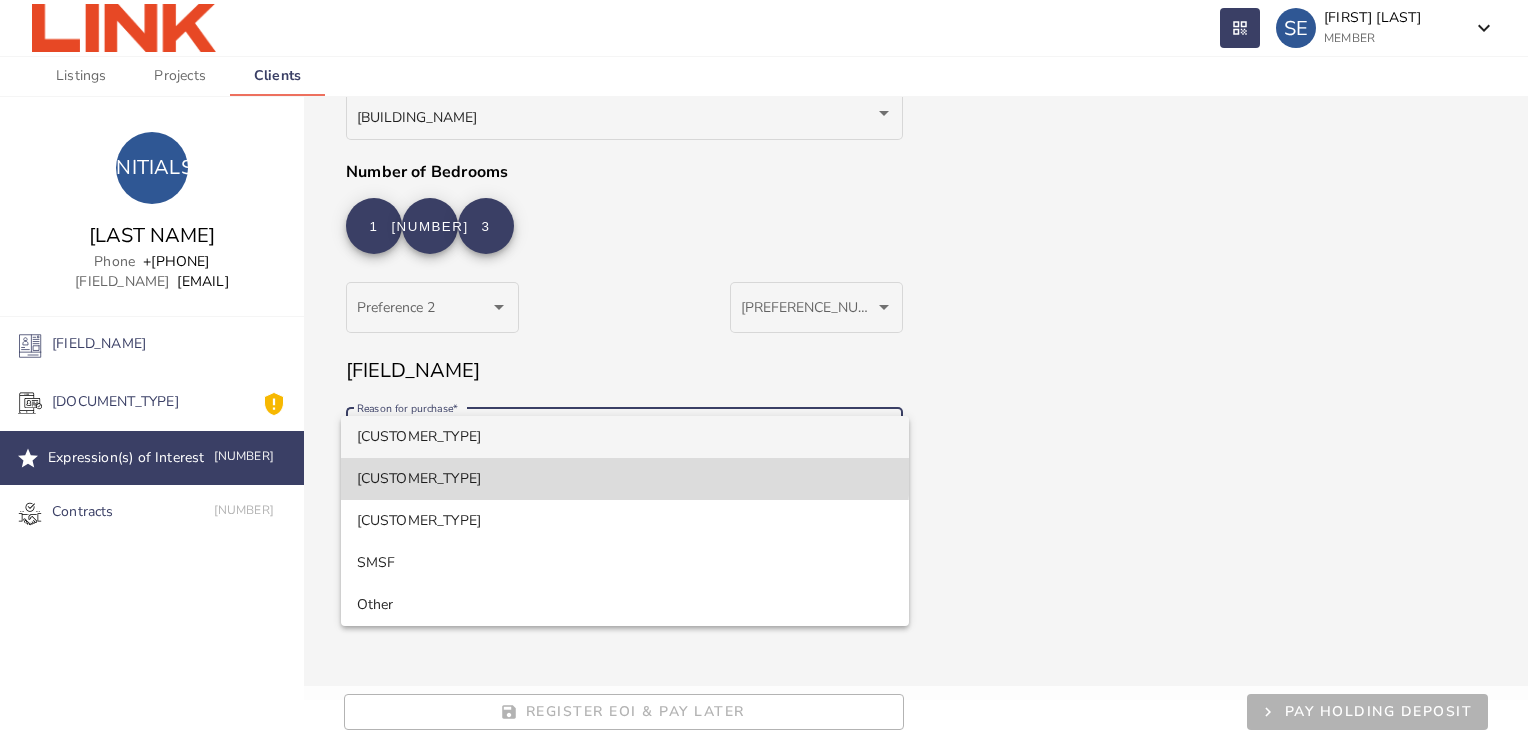 click on "[CUSTOMER_TYPE]" at bounding box center (625, 479) 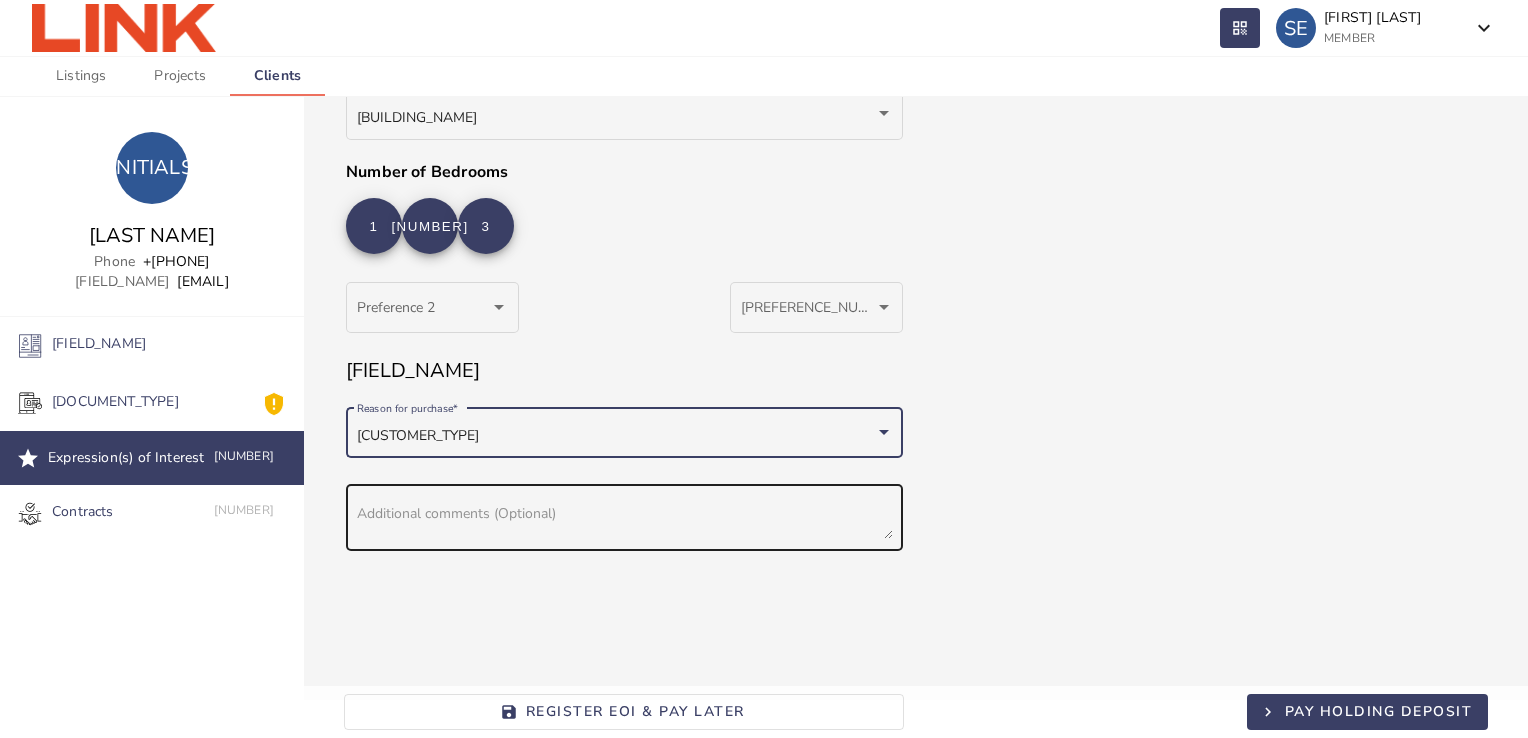 click at bounding box center [625, 522] 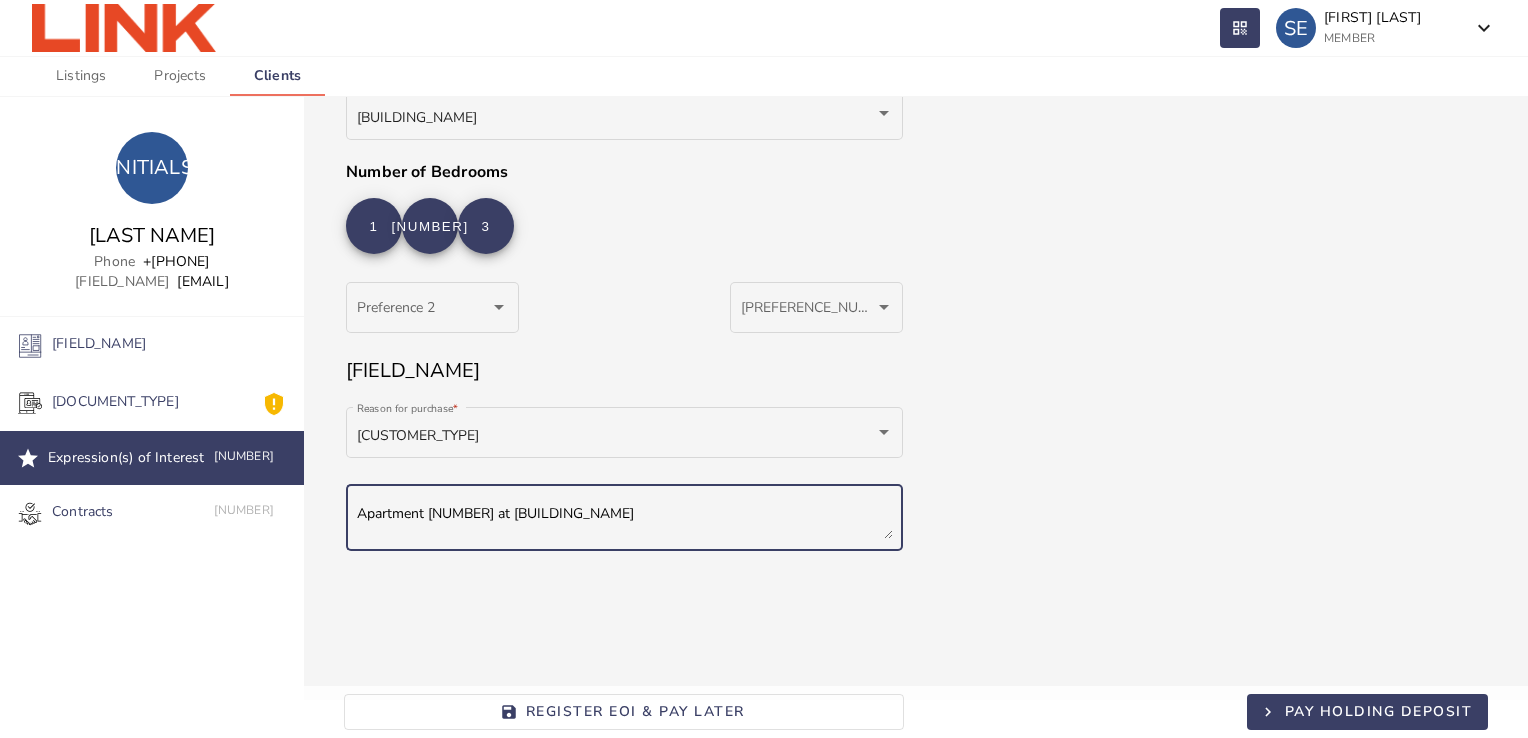 click on "Apartment [NUMBER] at [BUILDING_NAME]" at bounding box center [625, 522] 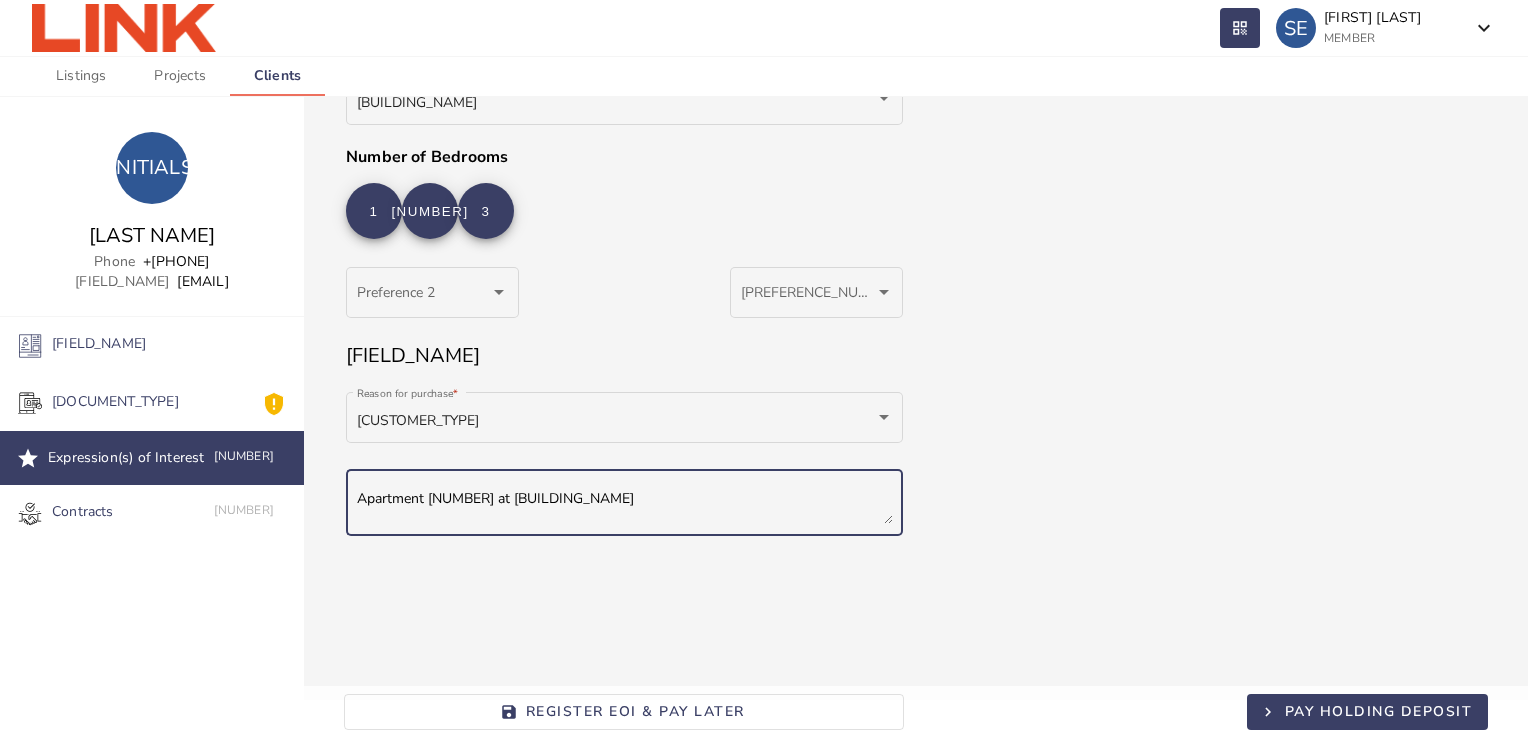 type on "Apartment [NUMBER] at [BUILDING_NAME]" 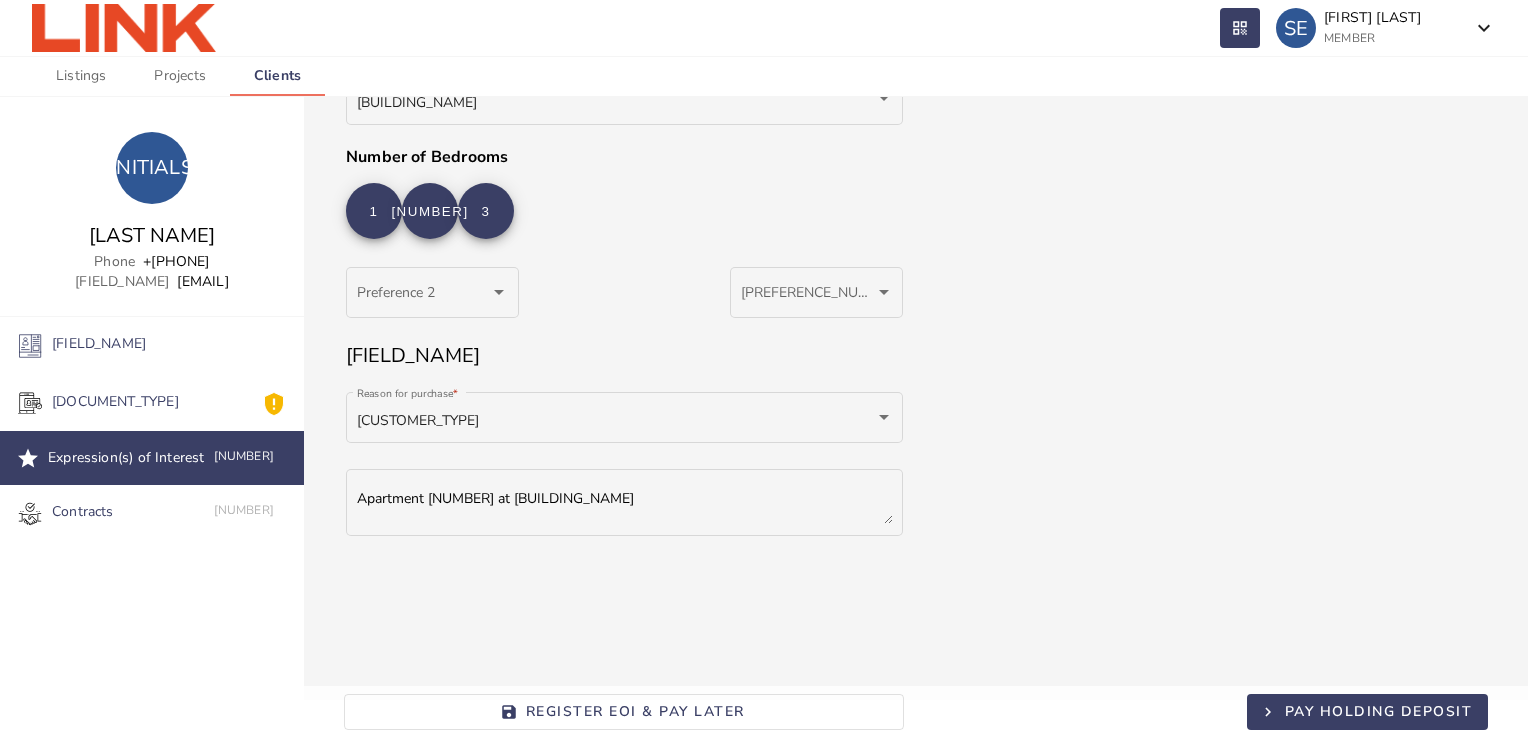 drag, startPoint x: 1519, startPoint y: 400, endPoint x: 1521, endPoint y: 324, distance: 76.02631 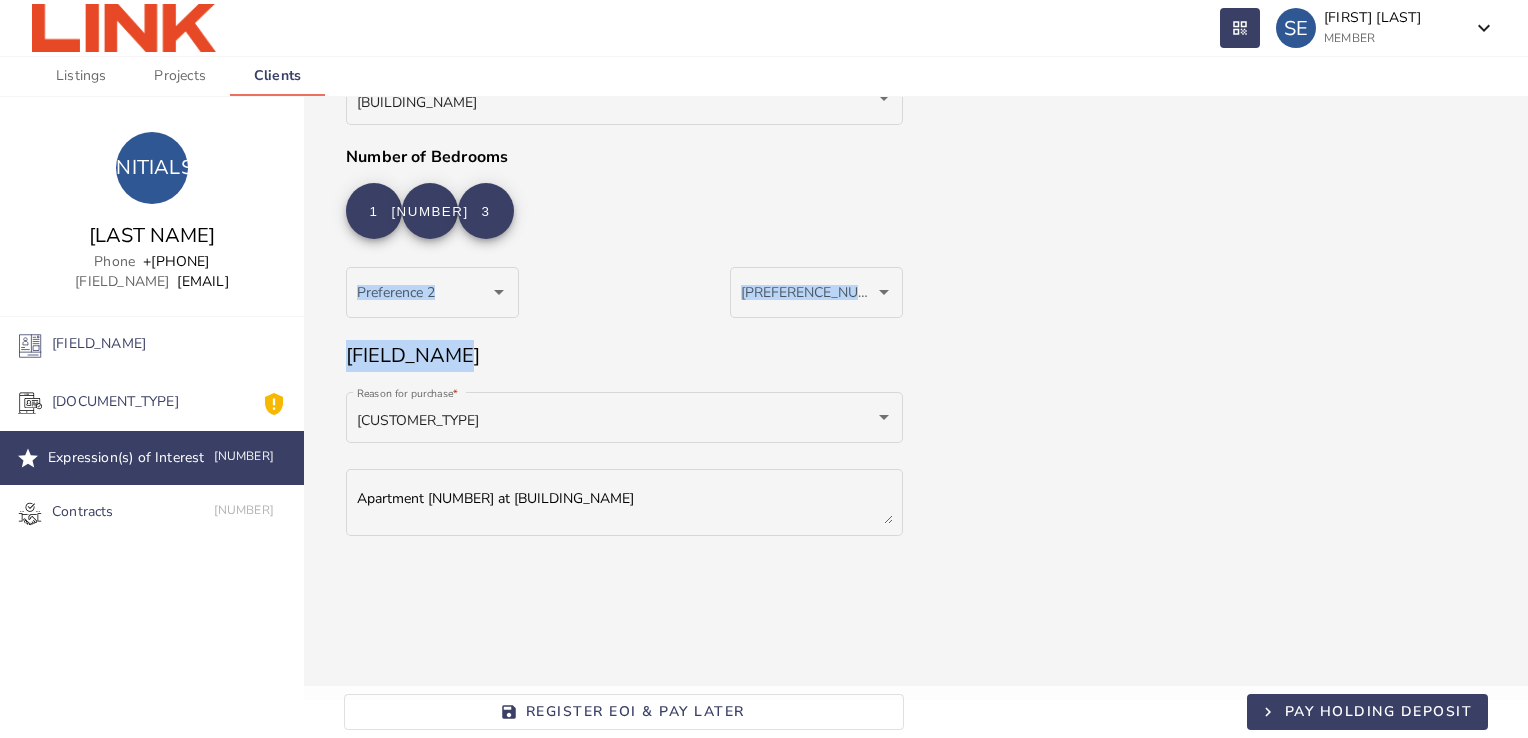 drag, startPoint x: 1519, startPoint y: 356, endPoint x: 1524, endPoint y: 218, distance: 138.09055 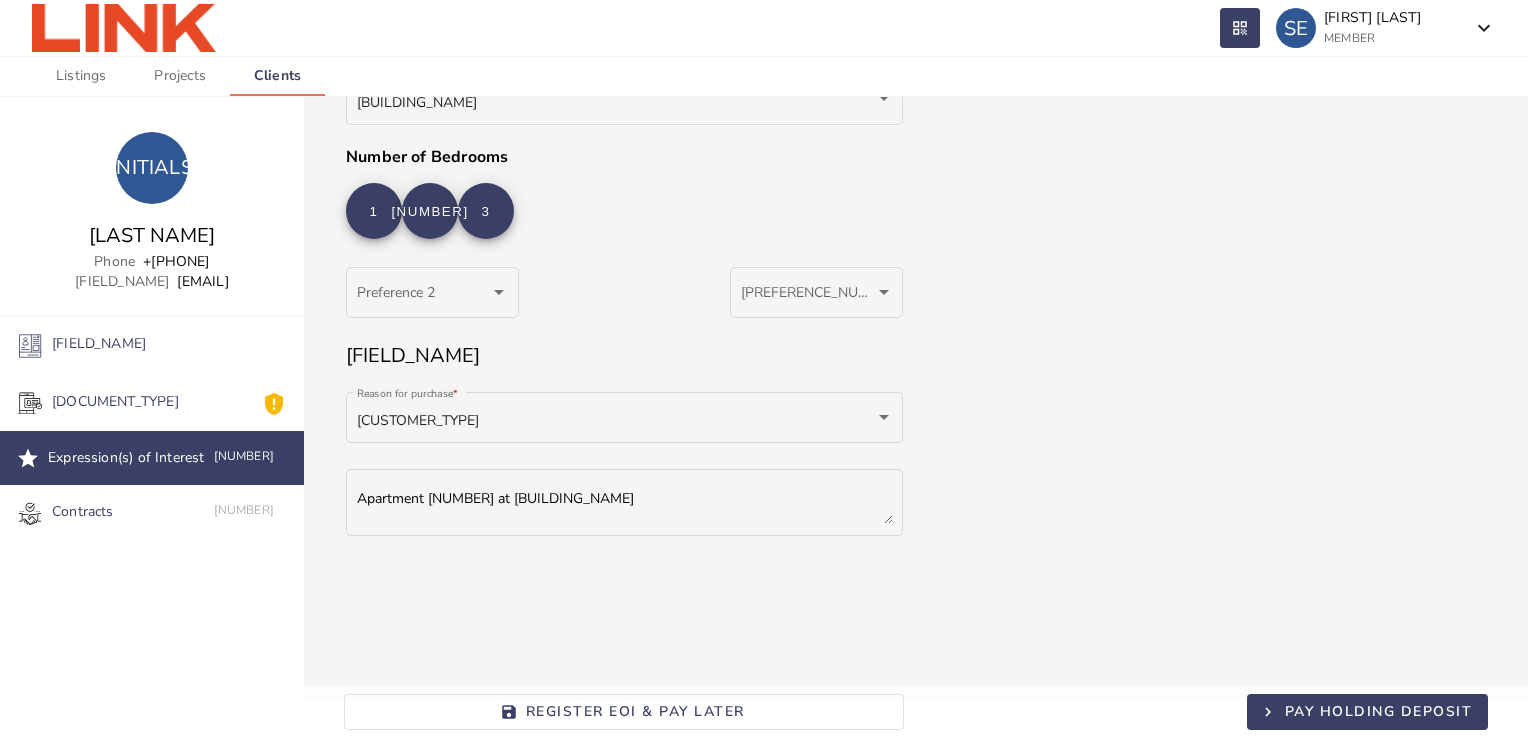 drag, startPoint x: 1524, startPoint y: 218, endPoint x: 1255, endPoint y: 462, distance: 363.17627 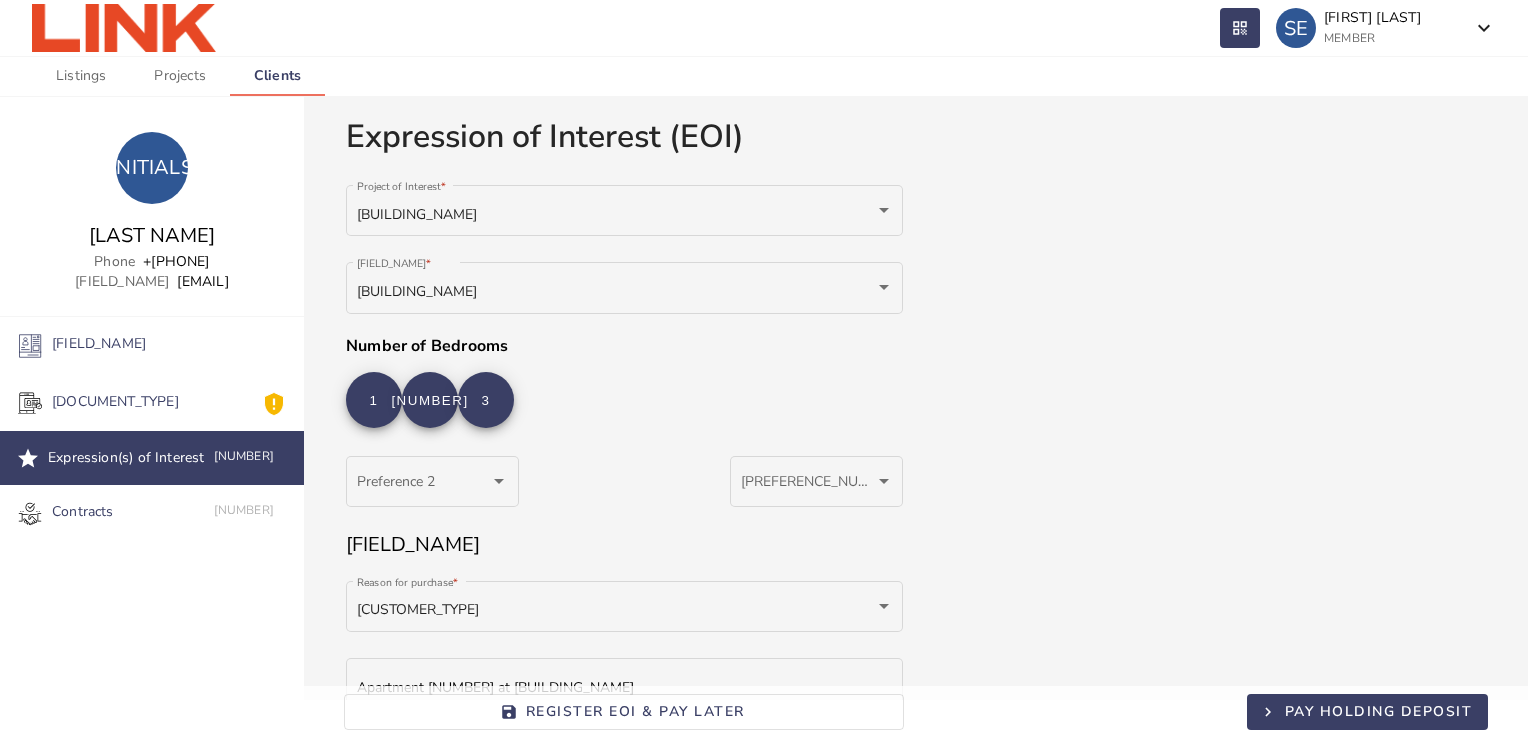 scroll, scrollTop: 242, scrollLeft: 0, axis: vertical 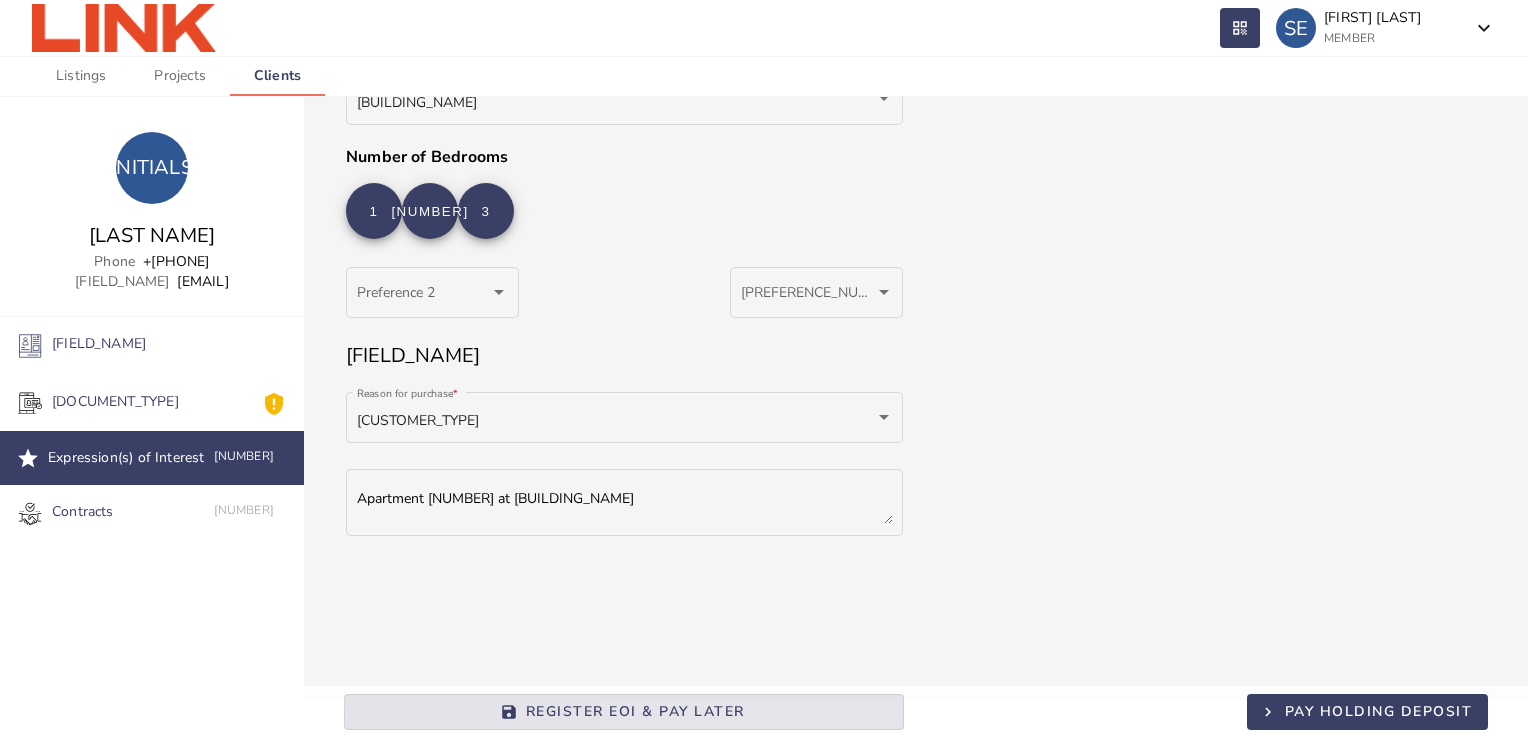 click at bounding box center (624, 712) 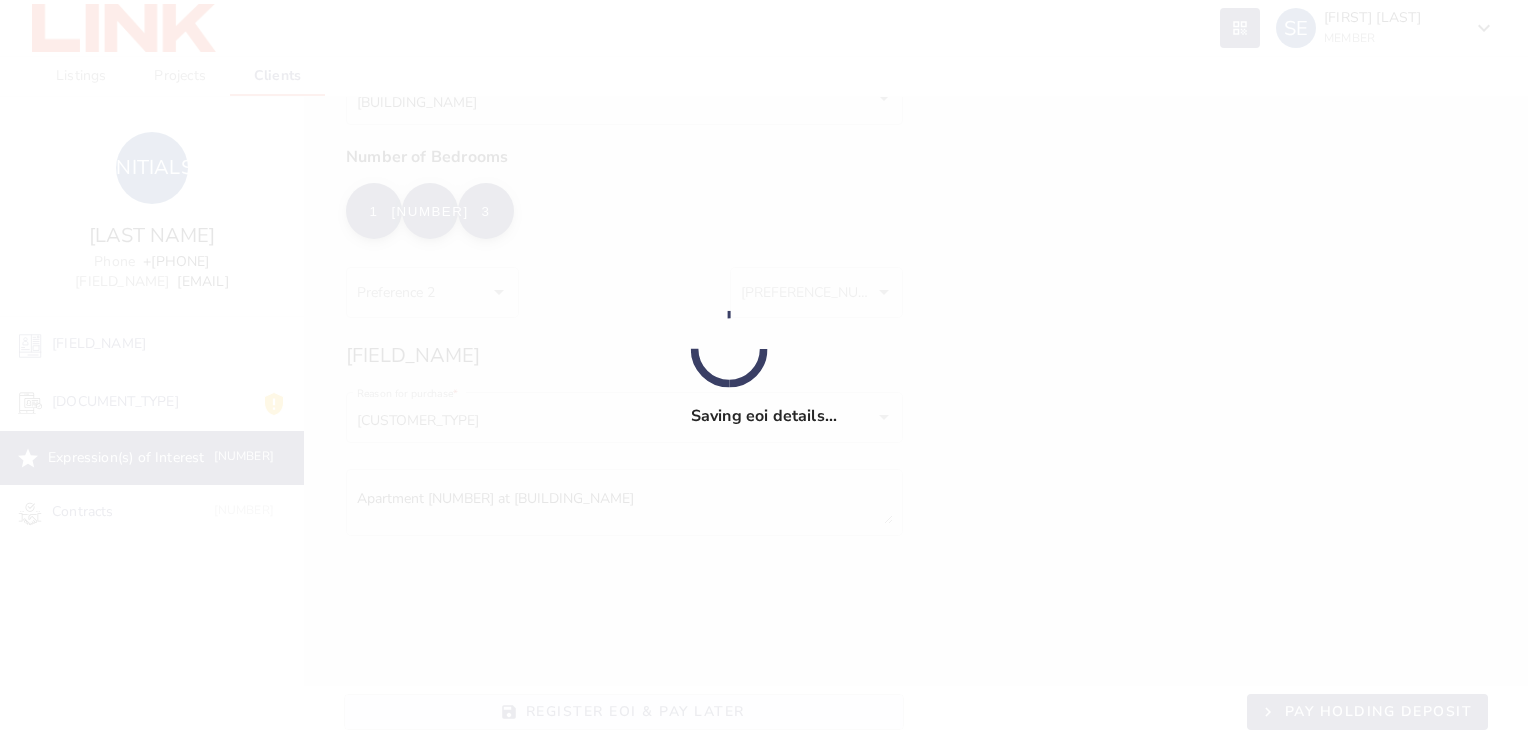 scroll, scrollTop: 0, scrollLeft: 0, axis: both 